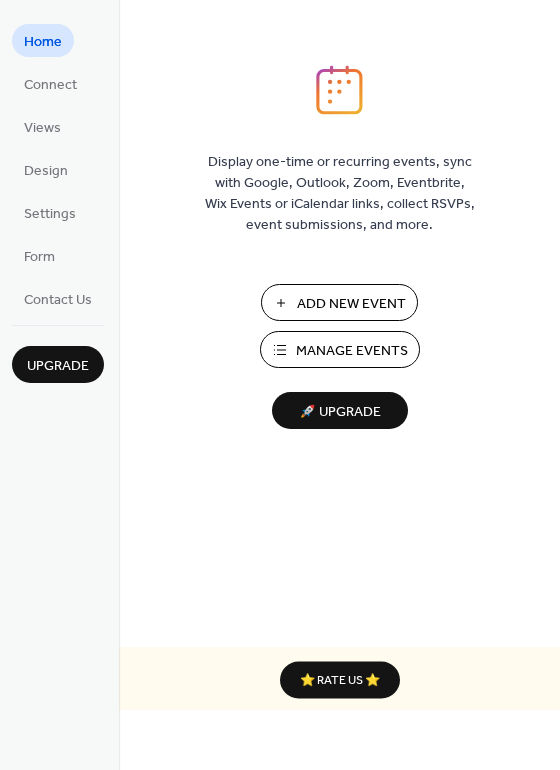 scroll, scrollTop: 0, scrollLeft: 0, axis: both 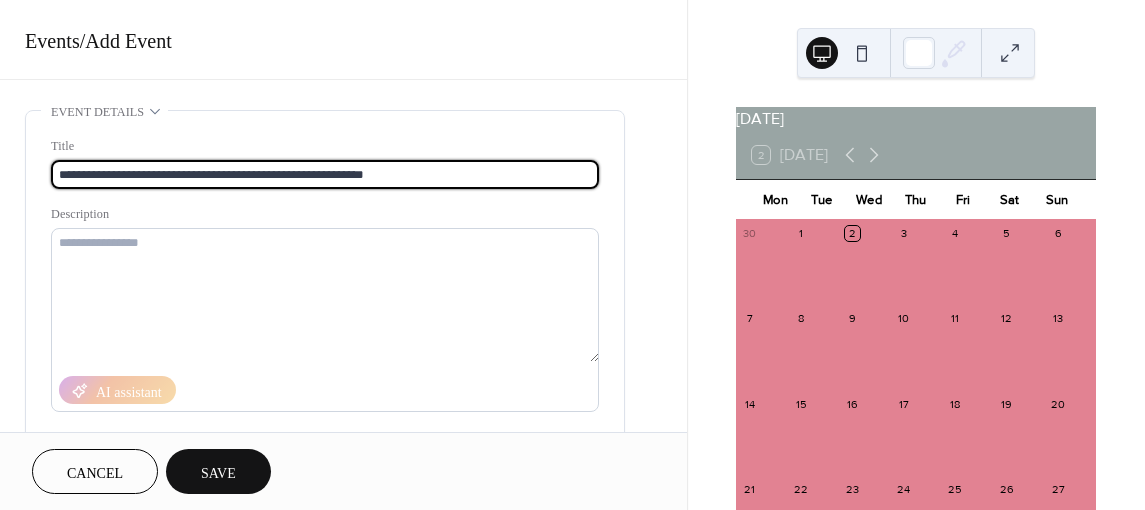 type on "**********" 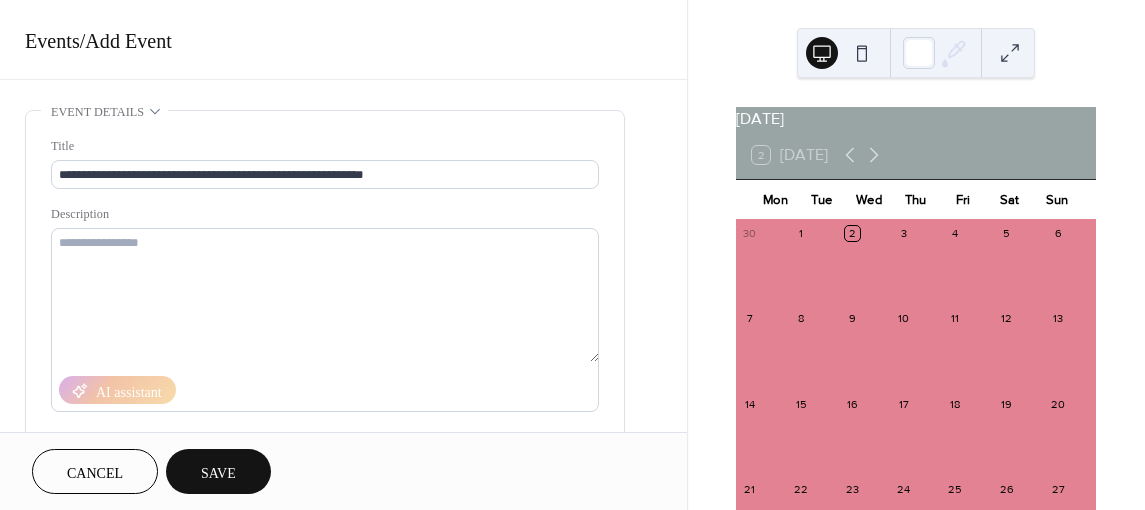 click on "[DATE] 2 [DATE] Mon Tue Wed Thu Fri Sat Sun 30 1 2 3 4 5 6 7 8 9 10 11 12 13 14 15 16 17 18 19 20 21 22 23 24 25 26 27 28 29 30 31 1 2 3 4 5 6 7 8 9 10" at bounding box center (916, 255) 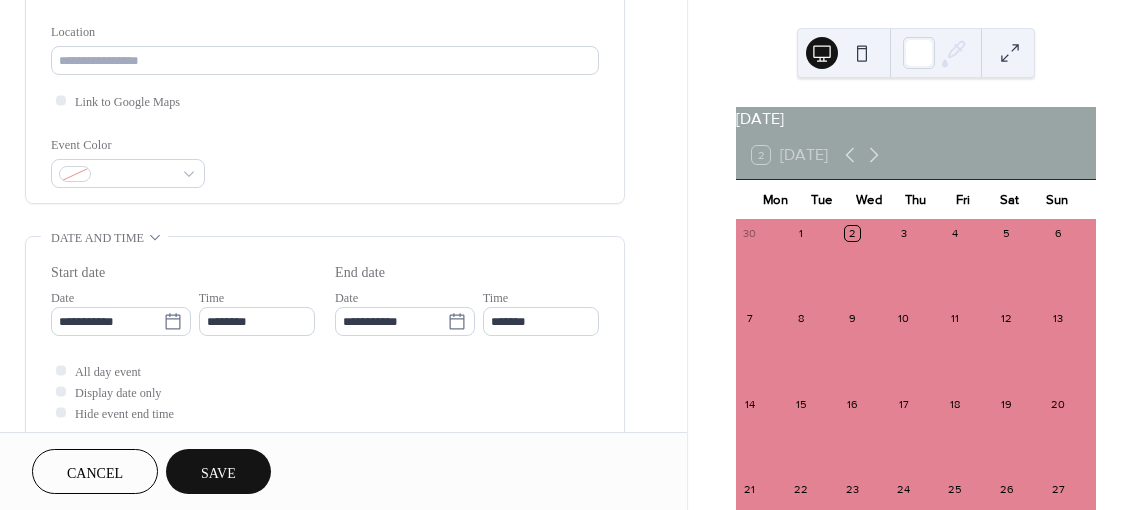 scroll, scrollTop: 417, scrollLeft: 0, axis: vertical 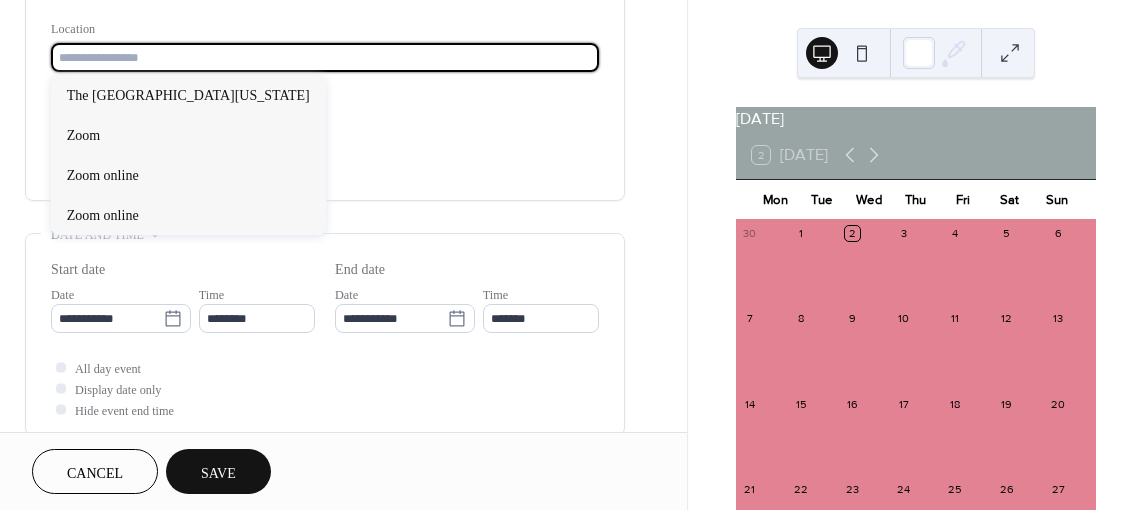click at bounding box center [325, 57] 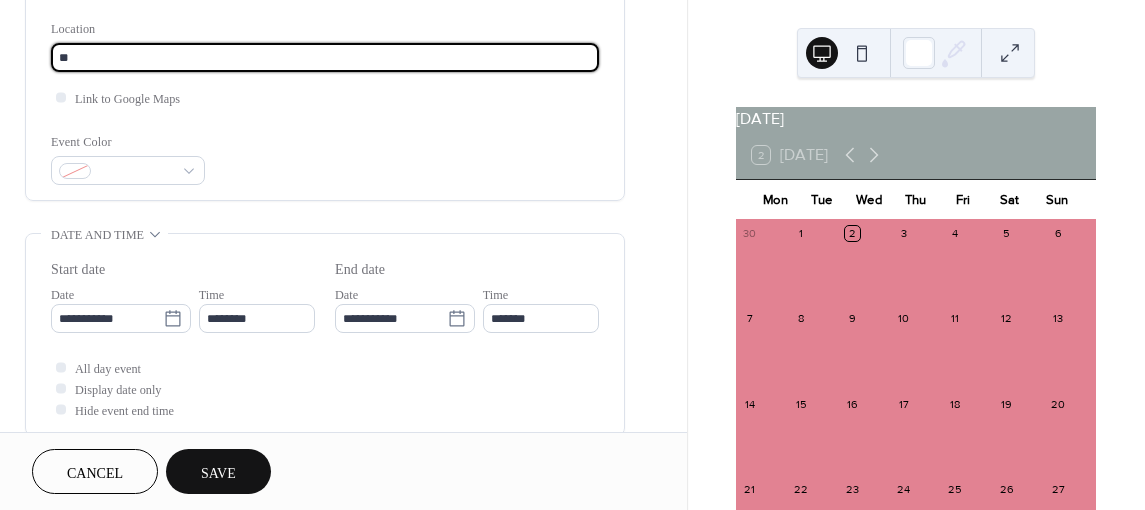 type on "*" 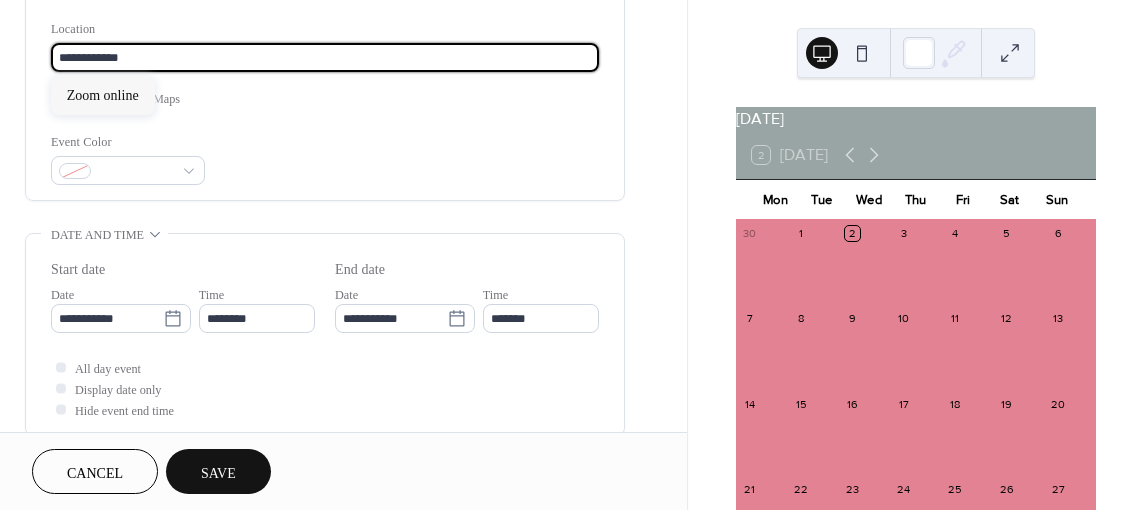 type on "**********" 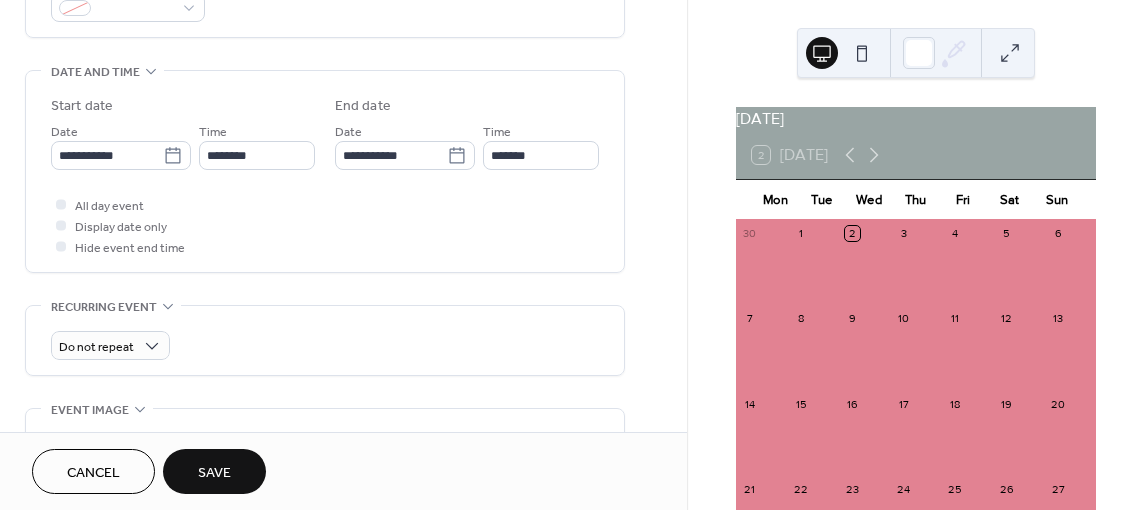 scroll, scrollTop: 582, scrollLeft: 0, axis: vertical 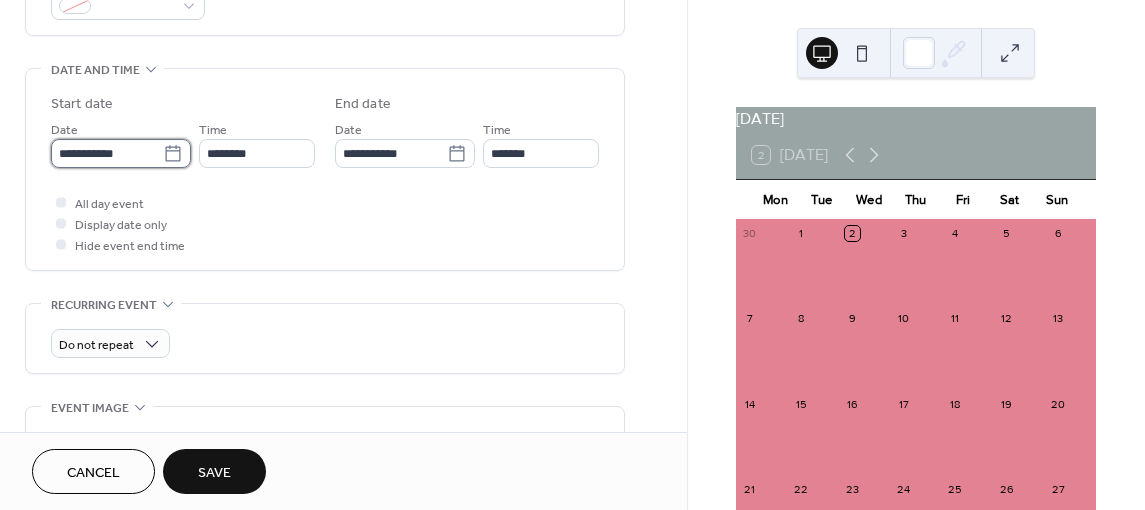 click on "**********" at bounding box center [107, 153] 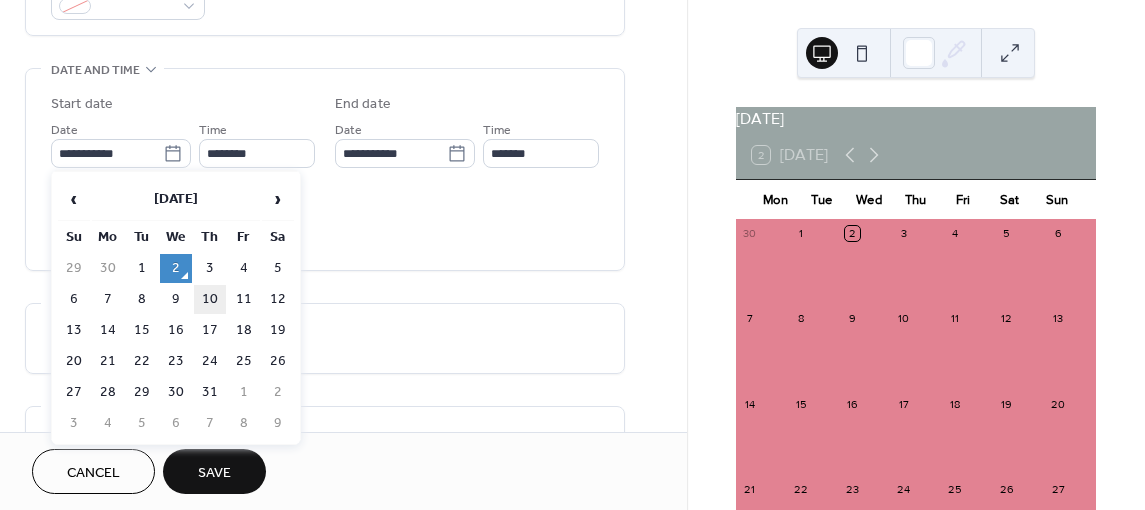 click on "10" at bounding box center [210, 299] 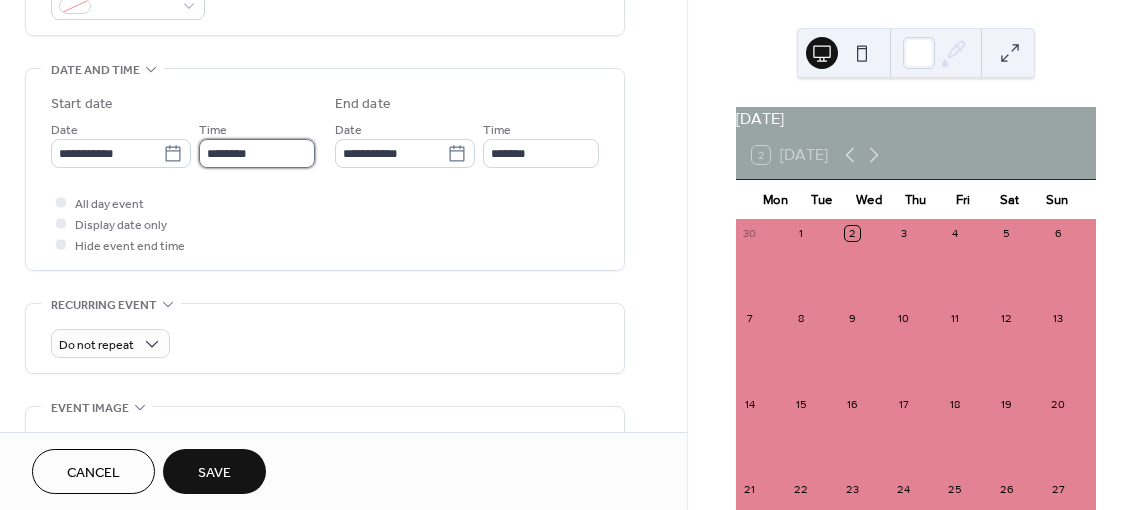 click on "********" at bounding box center [257, 153] 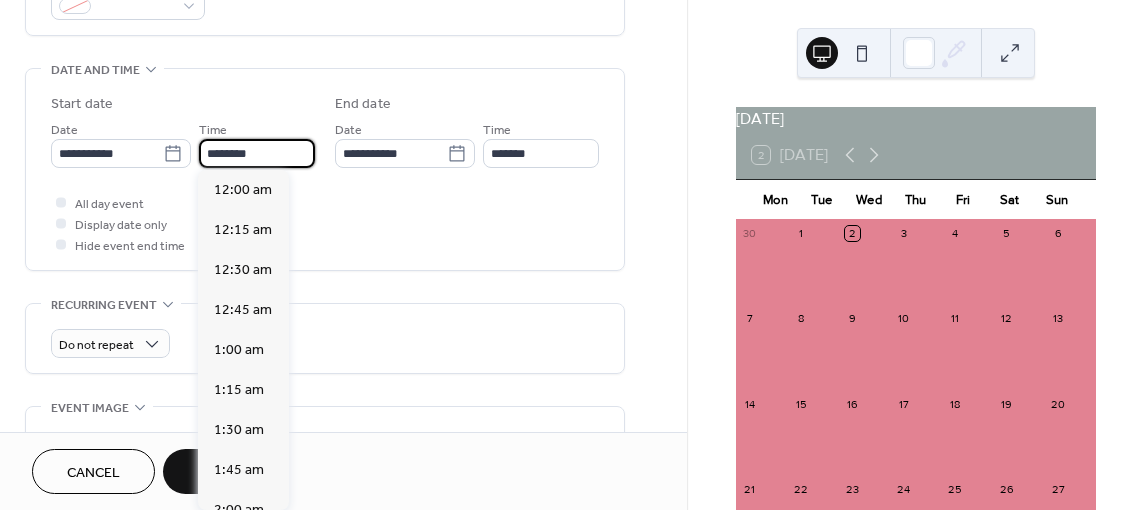 scroll, scrollTop: 1936, scrollLeft: 0, axis: vertical 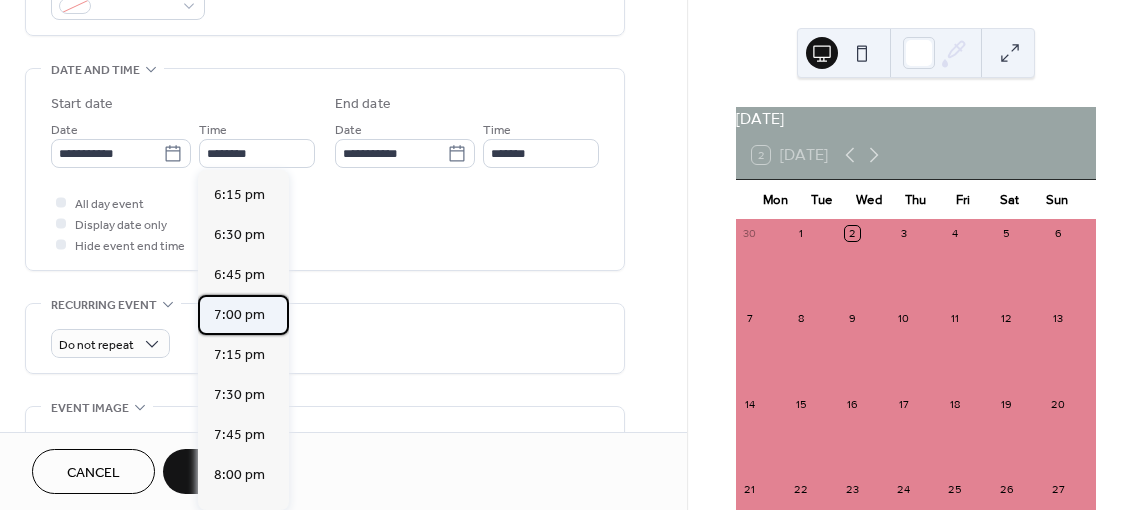 click on "7:00 pm" at bounding box center (239, 315) 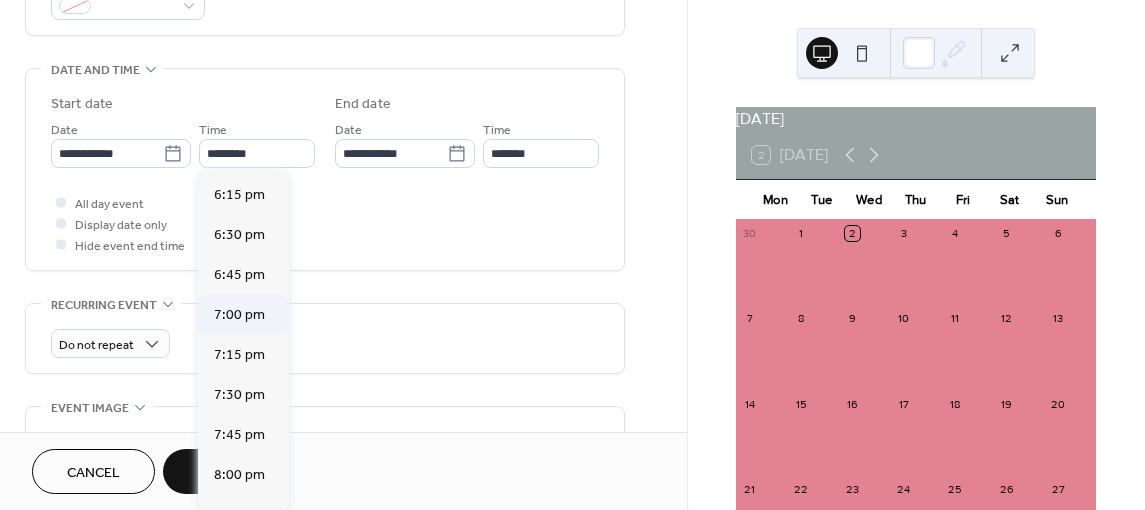 type on "*******" 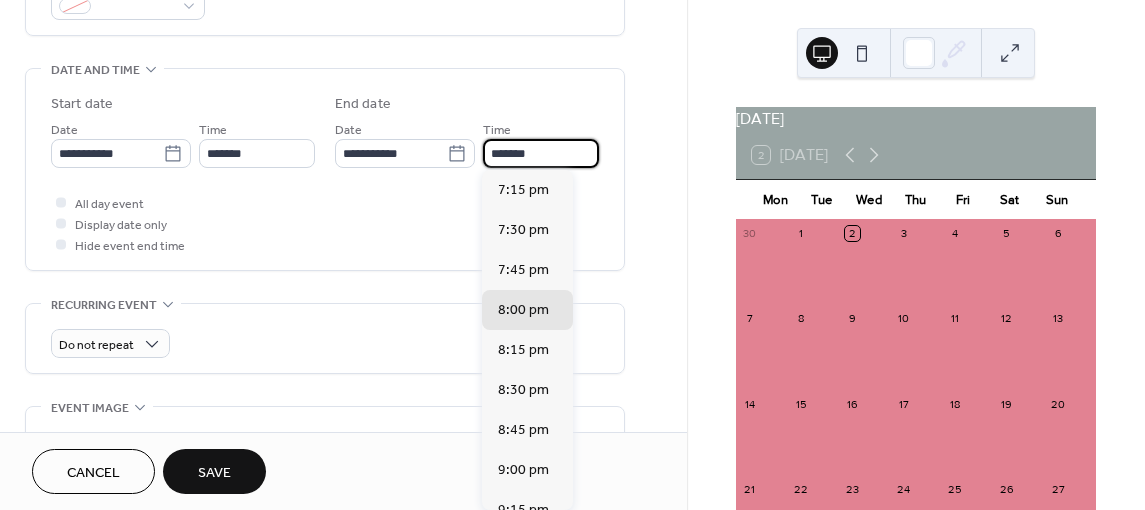 click on "*******" at bounding box center (541, 153) 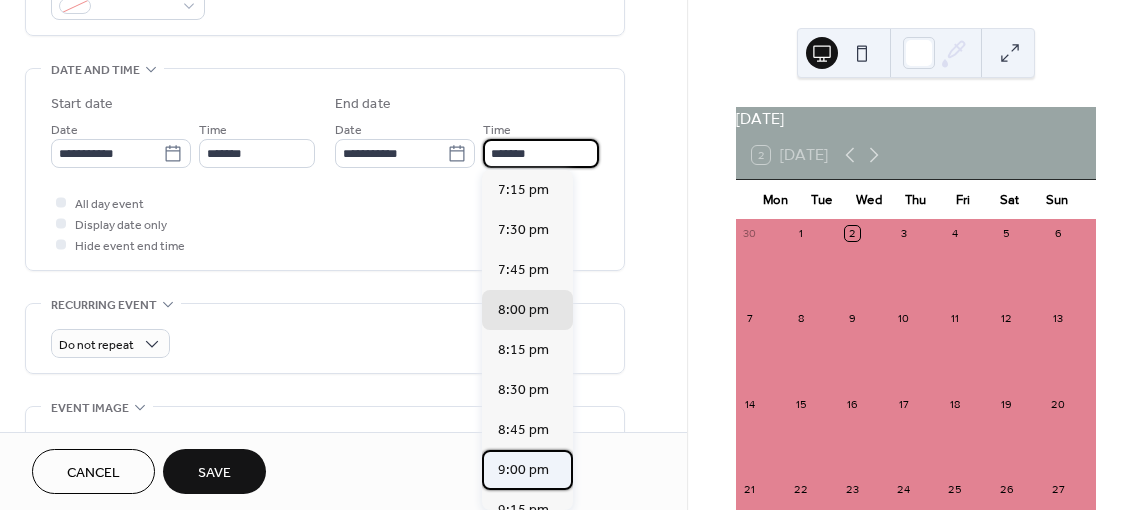 click on "9:00 pm" at bounding box center [523, 470] 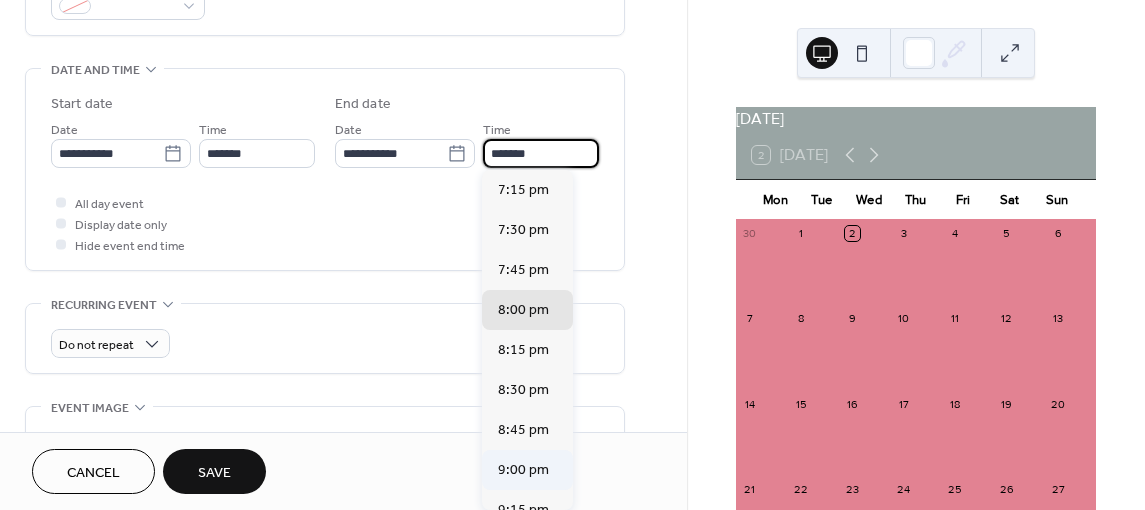 type on "*******" 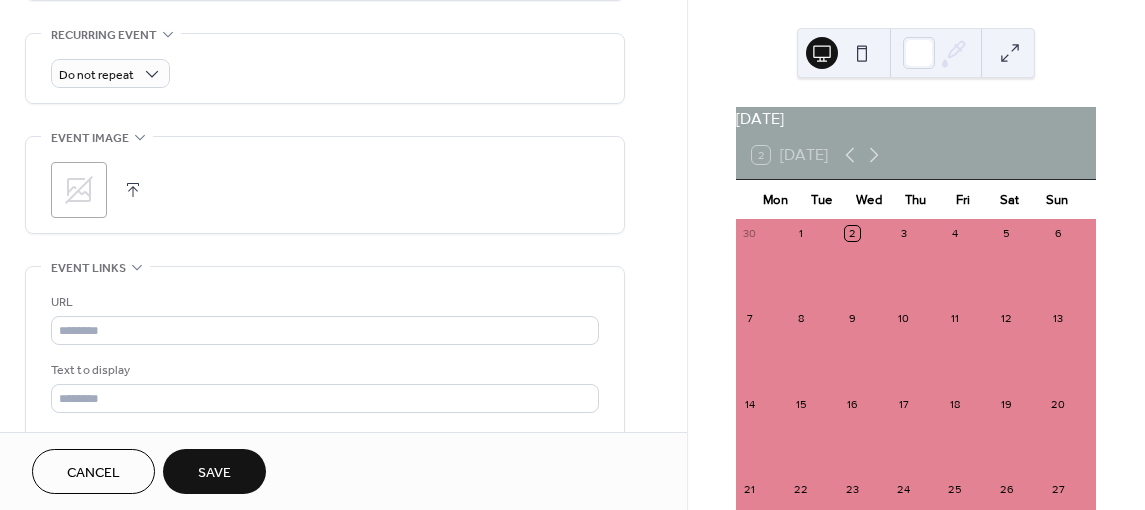 scroll, scrollTop: 861, scrollLeft: 0, axis: vertical 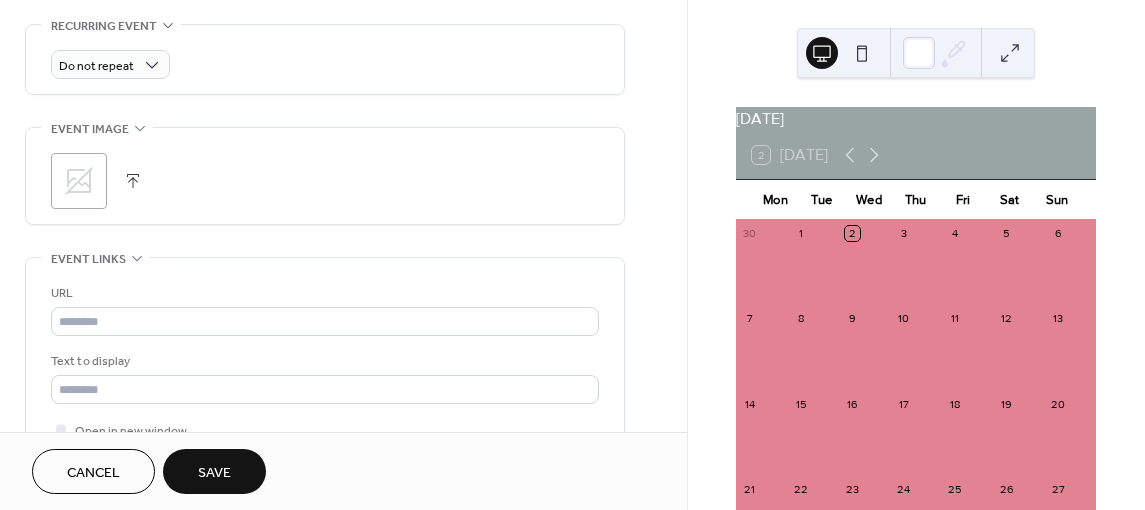 click 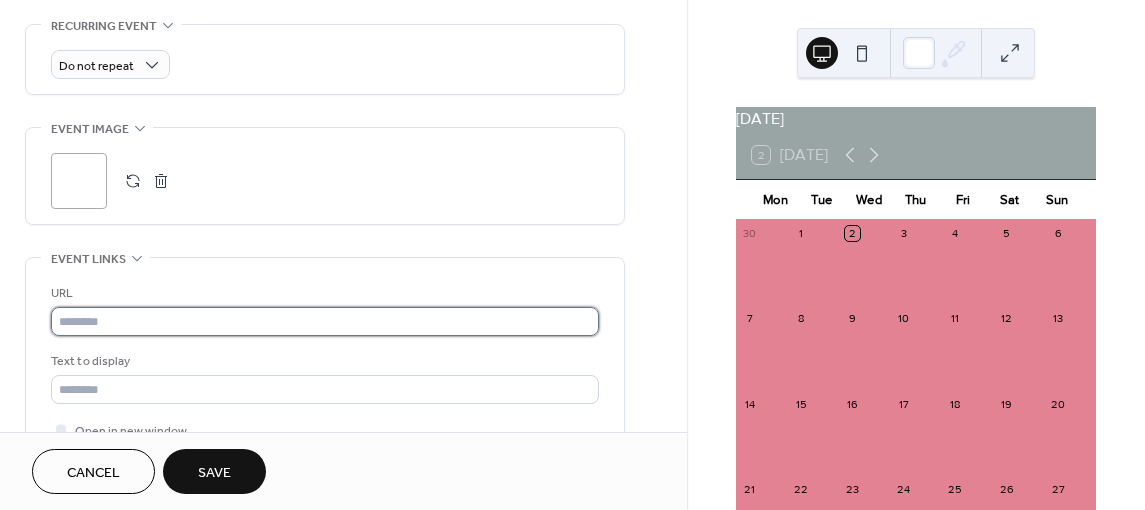 click at bounding box center [325, 321] 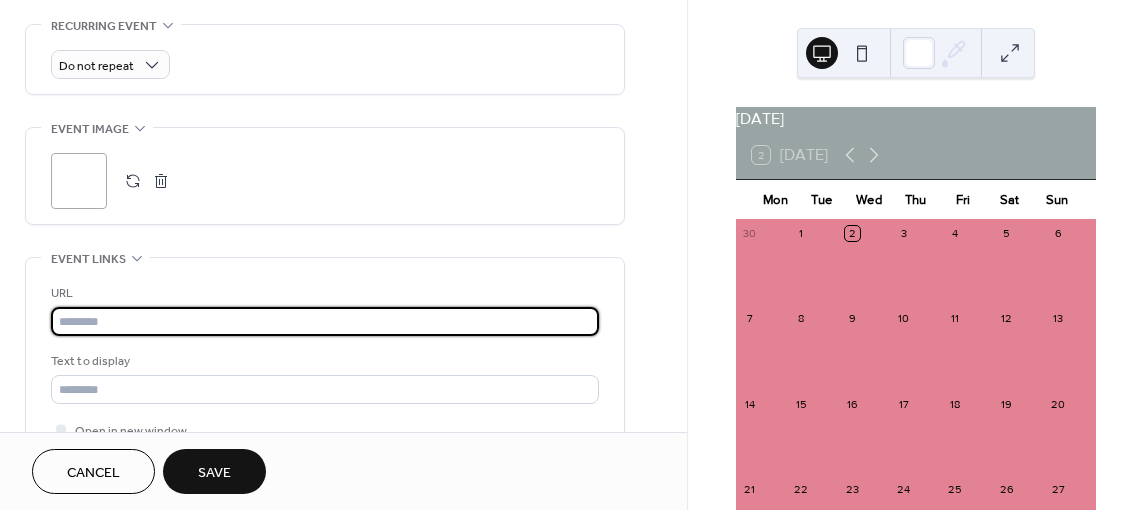 click at bounding box center (325, 321) 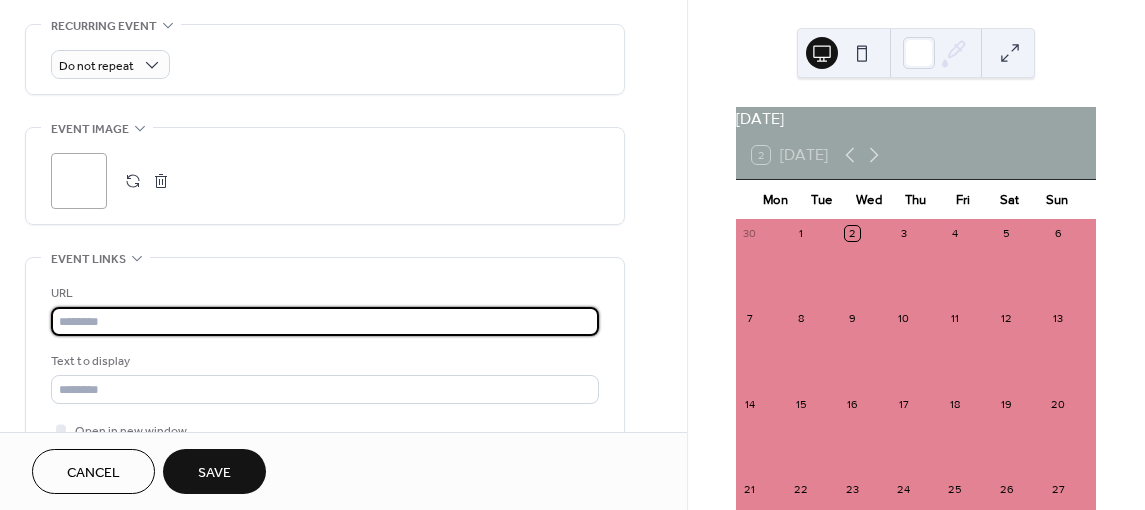 paste on "**********" 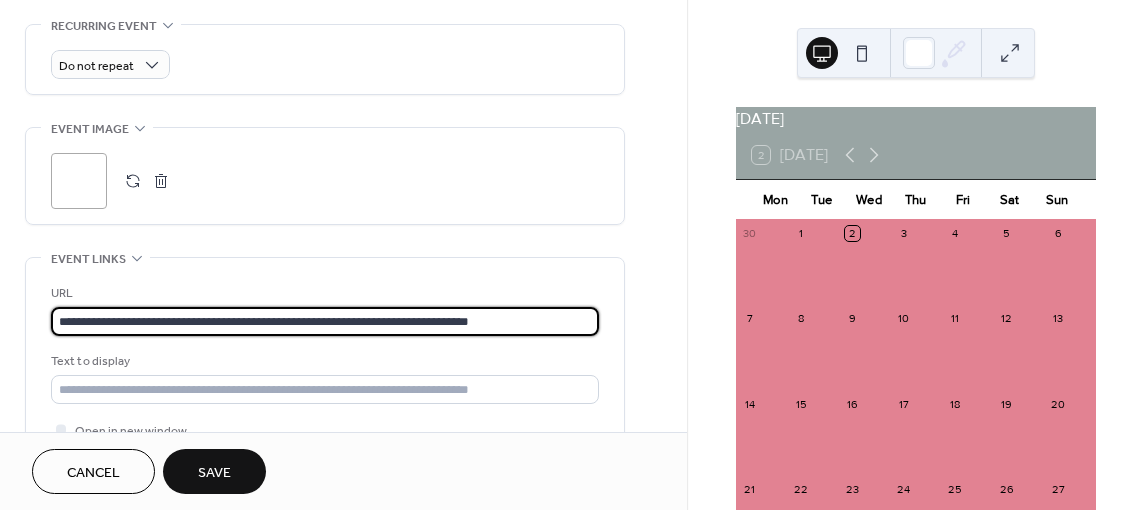 type on "**********" 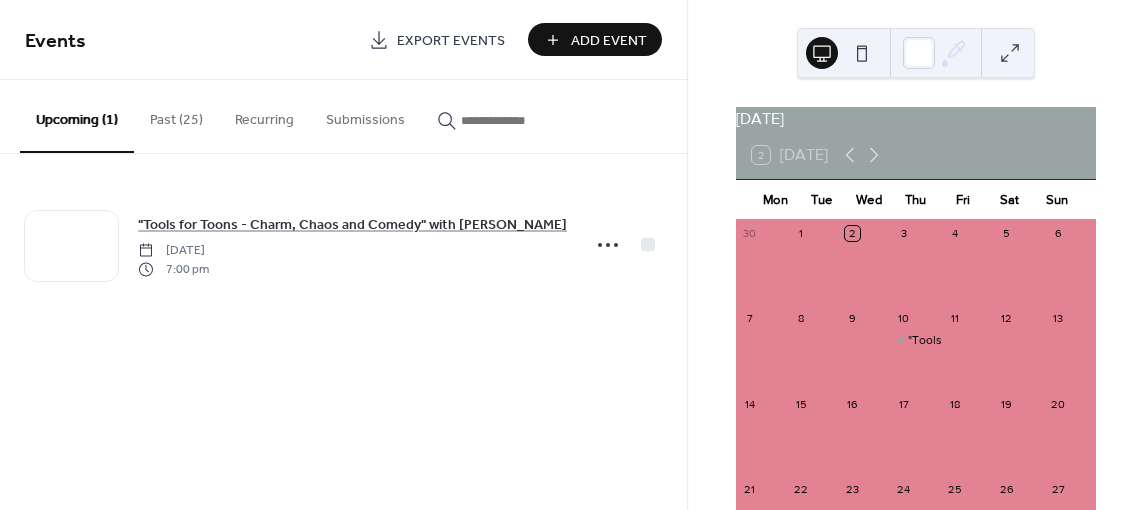 click at bounding box center [915, 443] 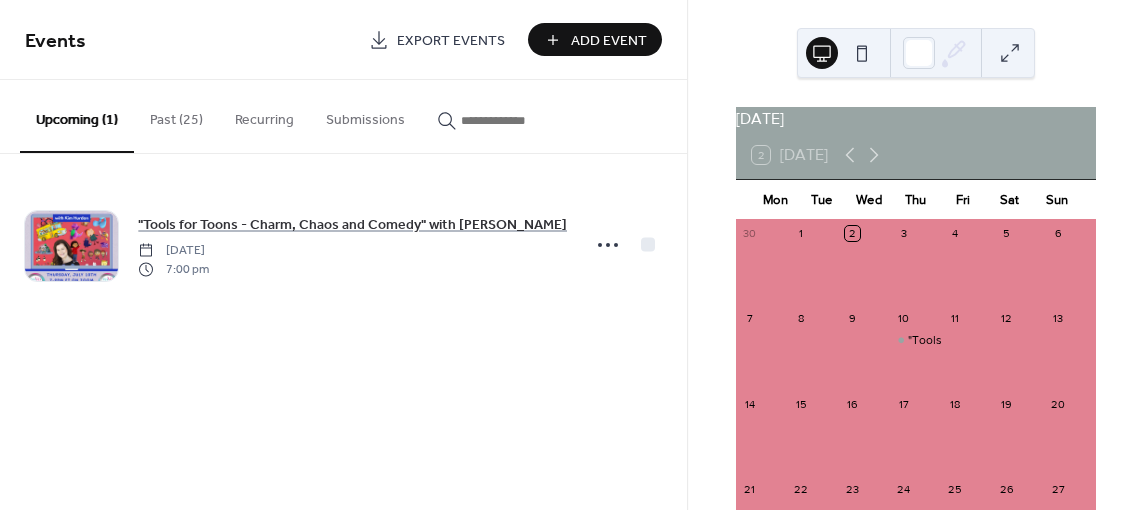 click on "Add Event" at bounding box center [609, 41] 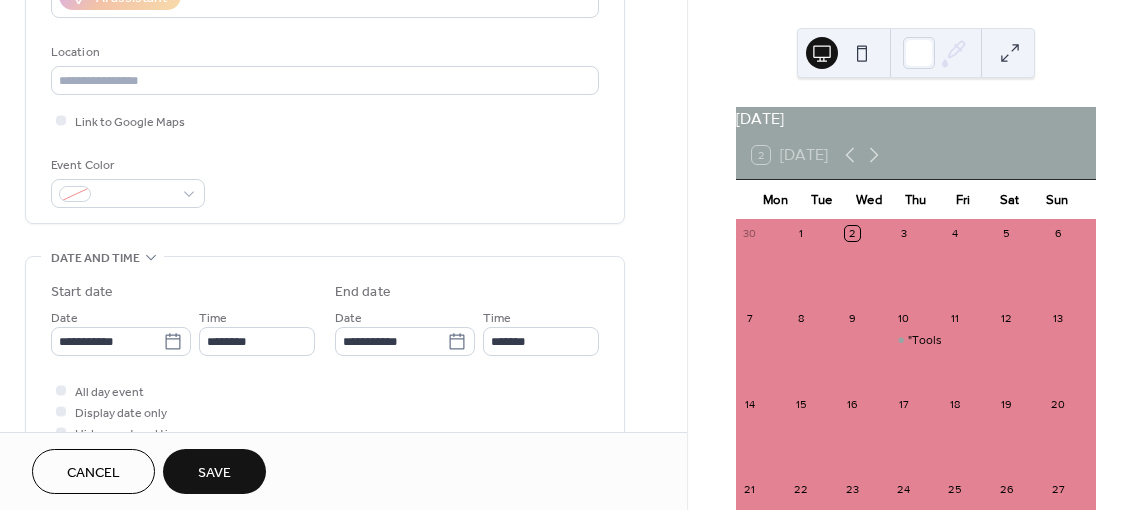 scroll, scrollTop: 399, scrollLeft: 0, axis: vertical 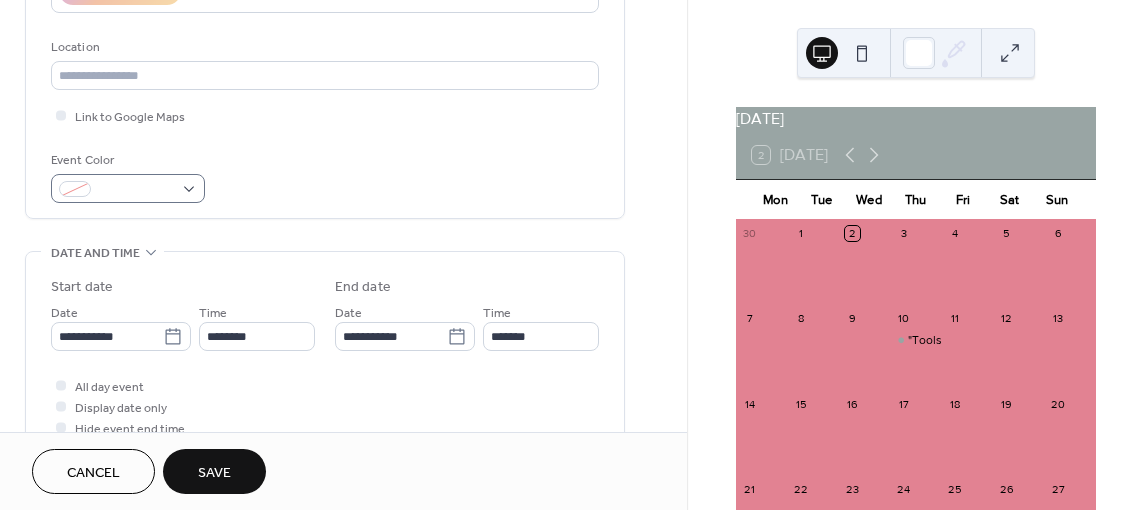 type on "**********" 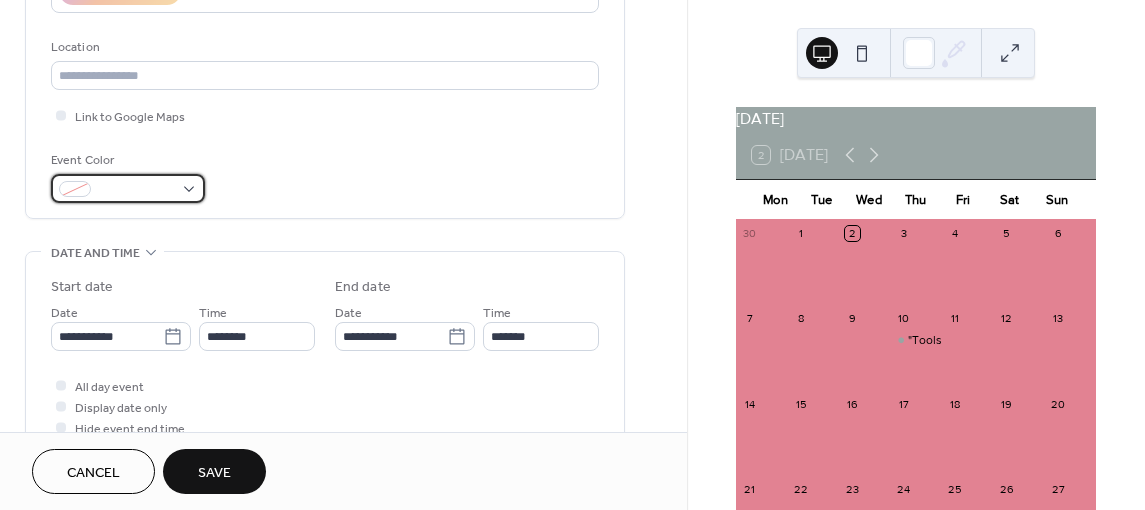 click at bounding box center (128, 188) 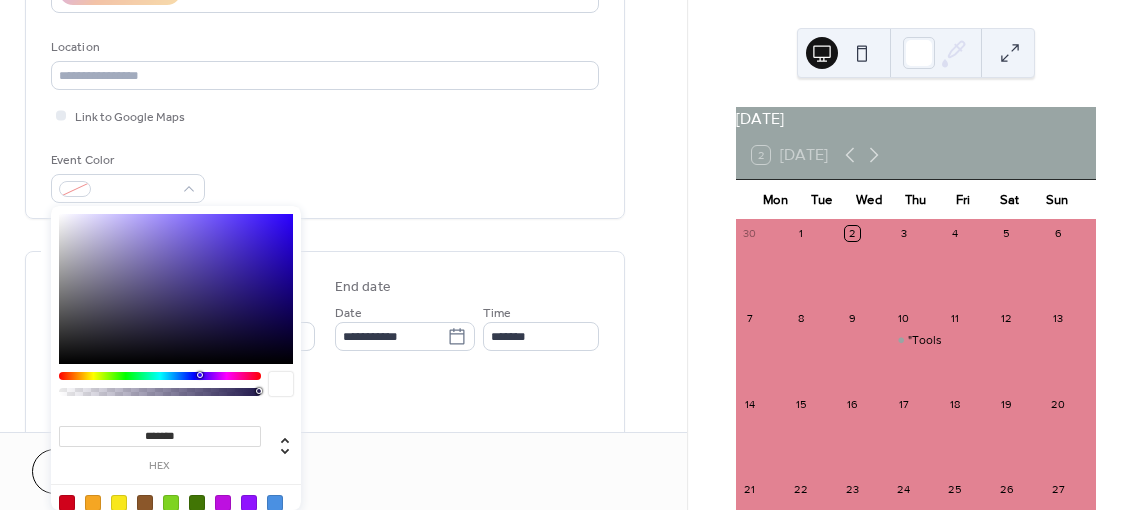 click at bounding box center (160, 376) 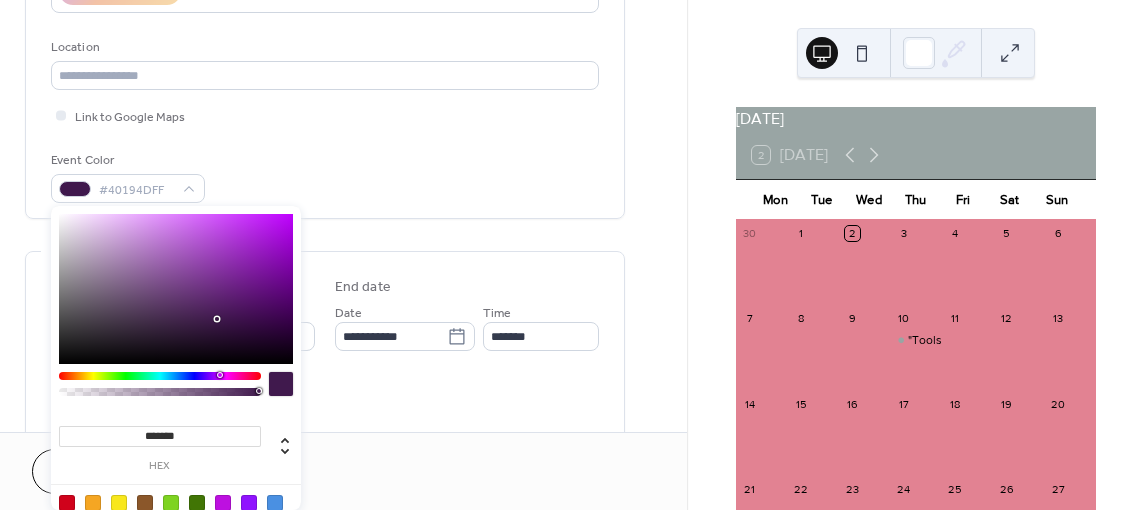 click on "******* hex" at bounding box center [176, 380] 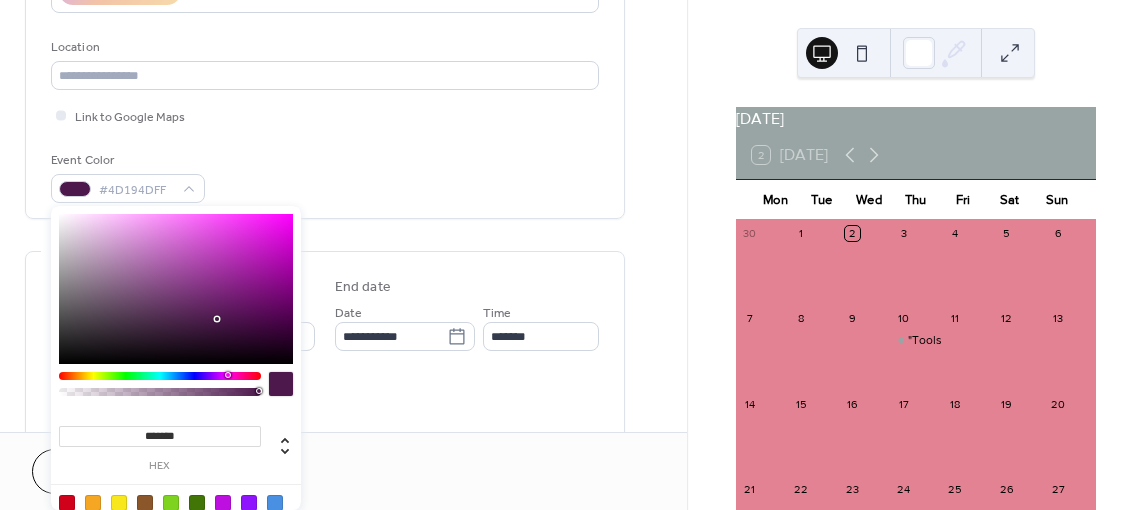 click at bounding box center [160, 376] 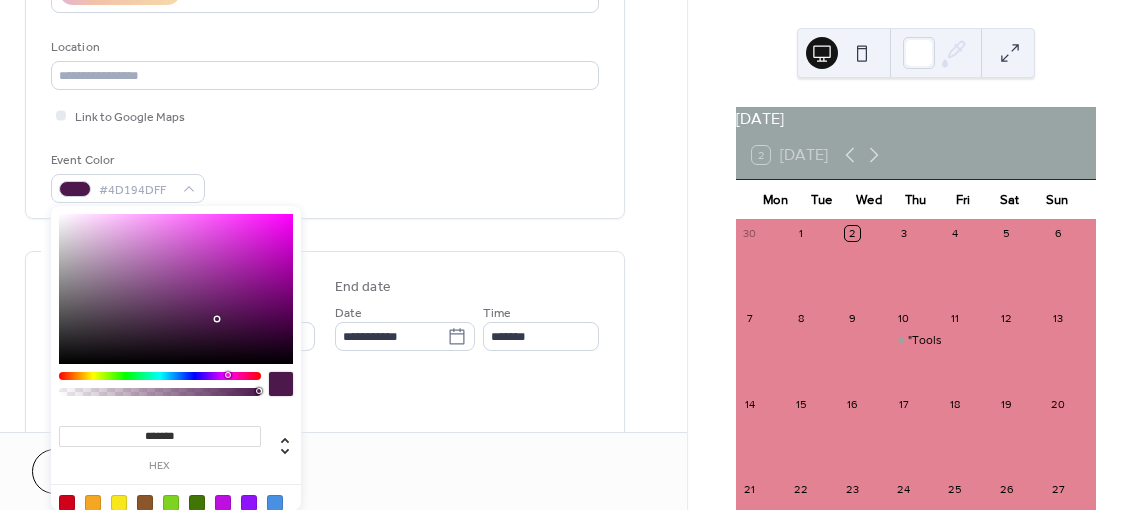 click at bounding box center (160, 376) 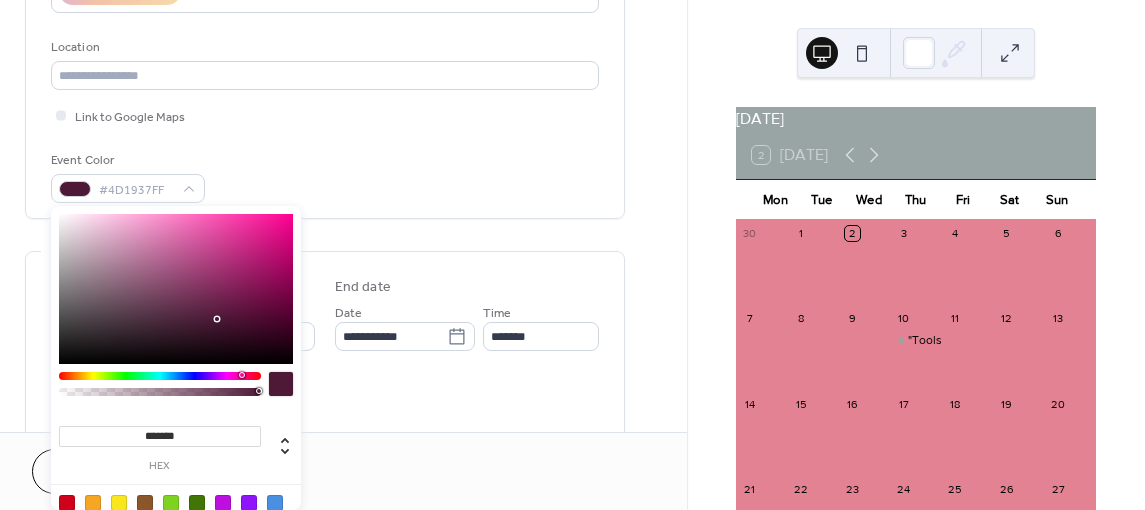 type on "*******" 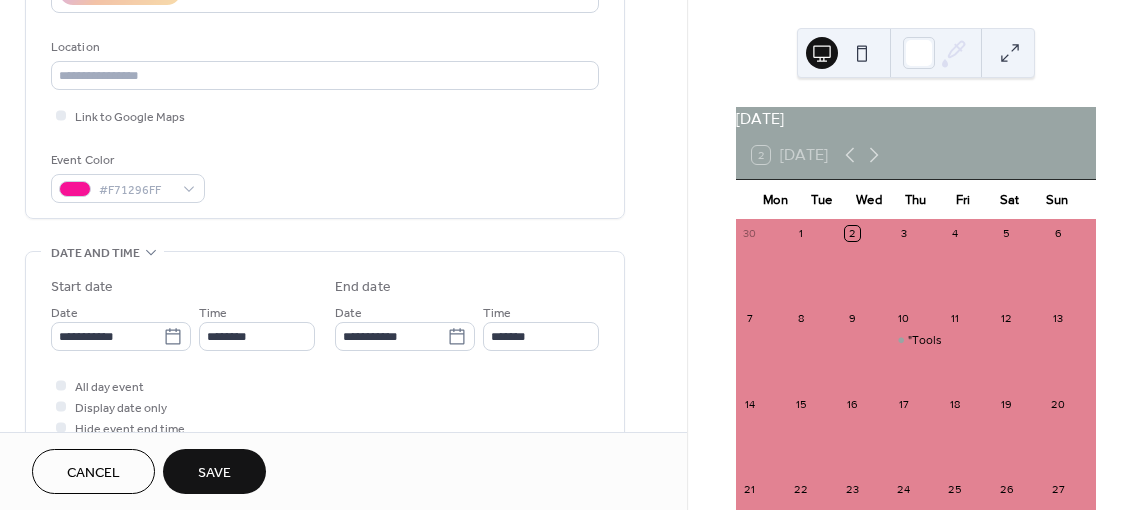 click on "**********" at bounding box center (343, 473) 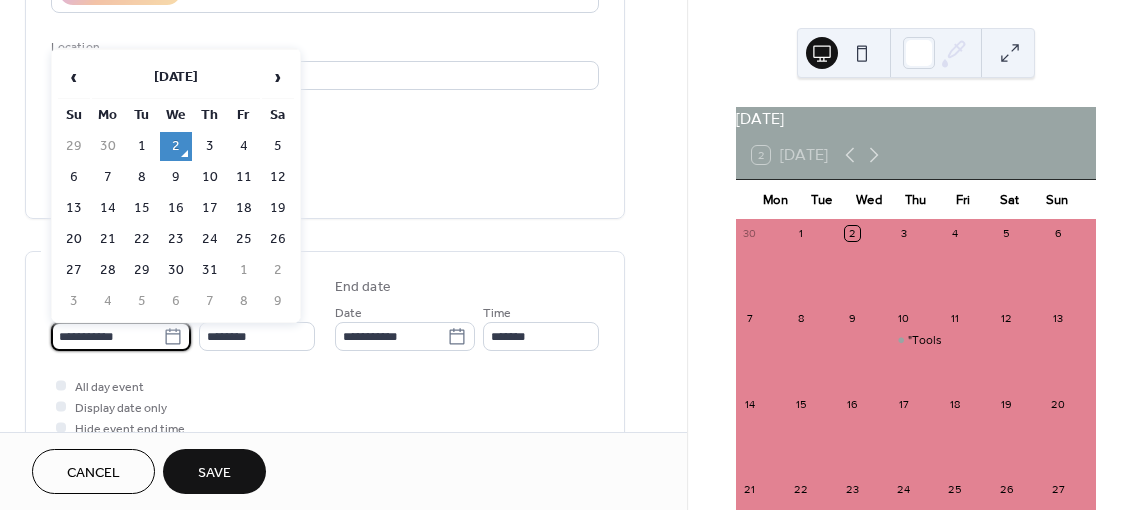 click on "**********" at bounding box center [107, 336] 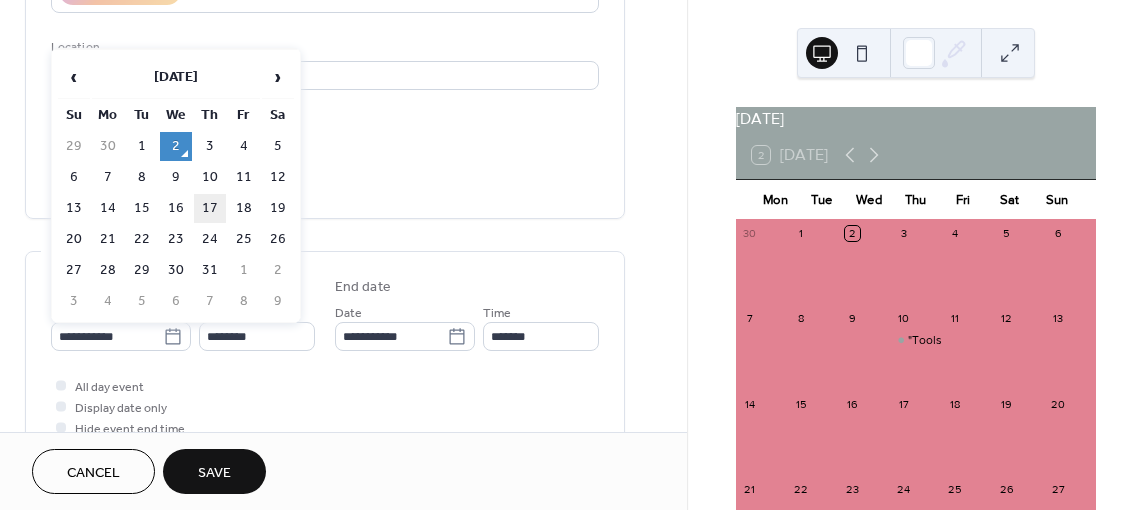 click on "17" at bounding box center [210, 208] 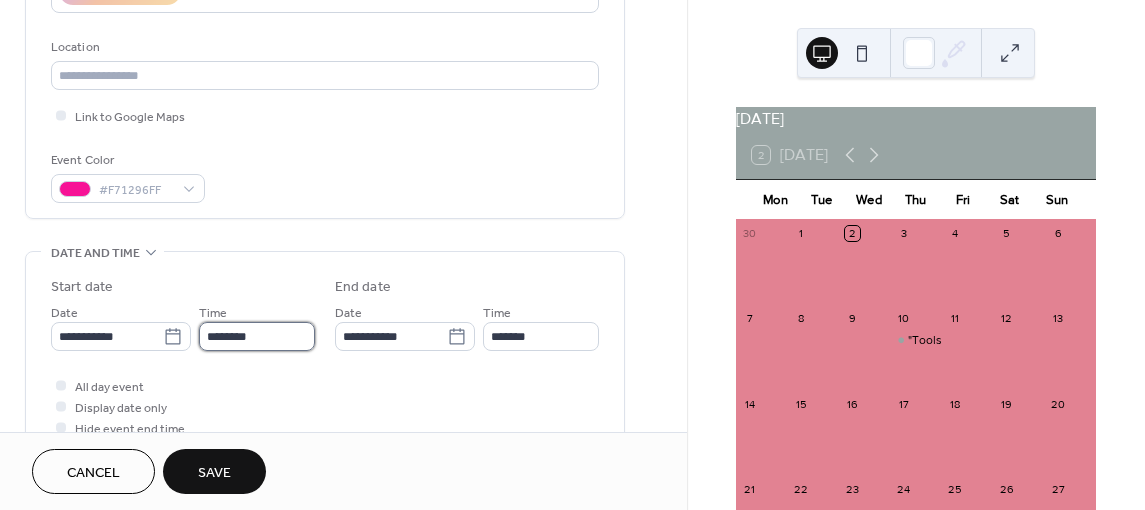 click on "********" at bounding box center [257, 336] 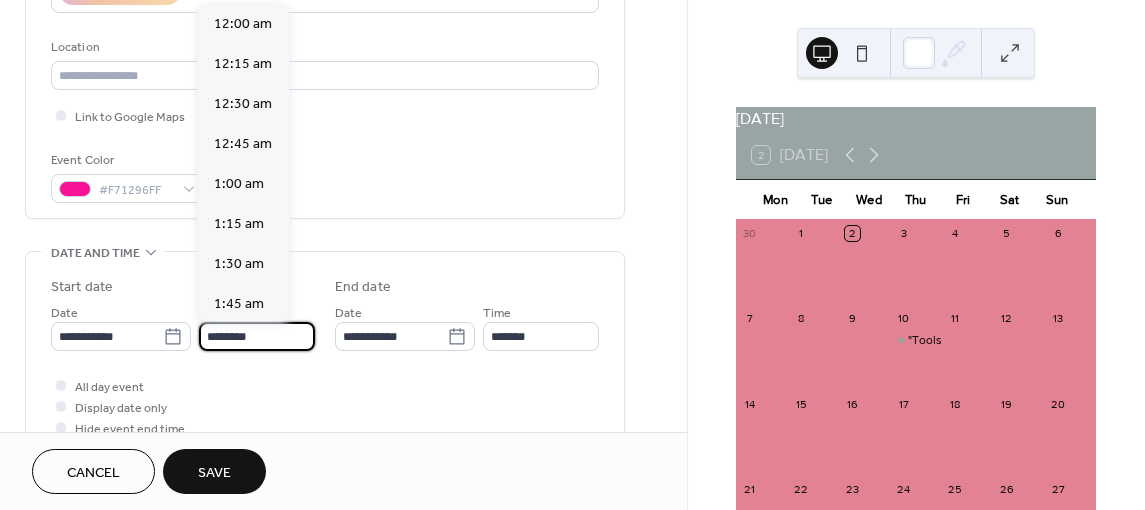 scroll, scrollTop: 1936, scrollLeft: 0, axis: vertical 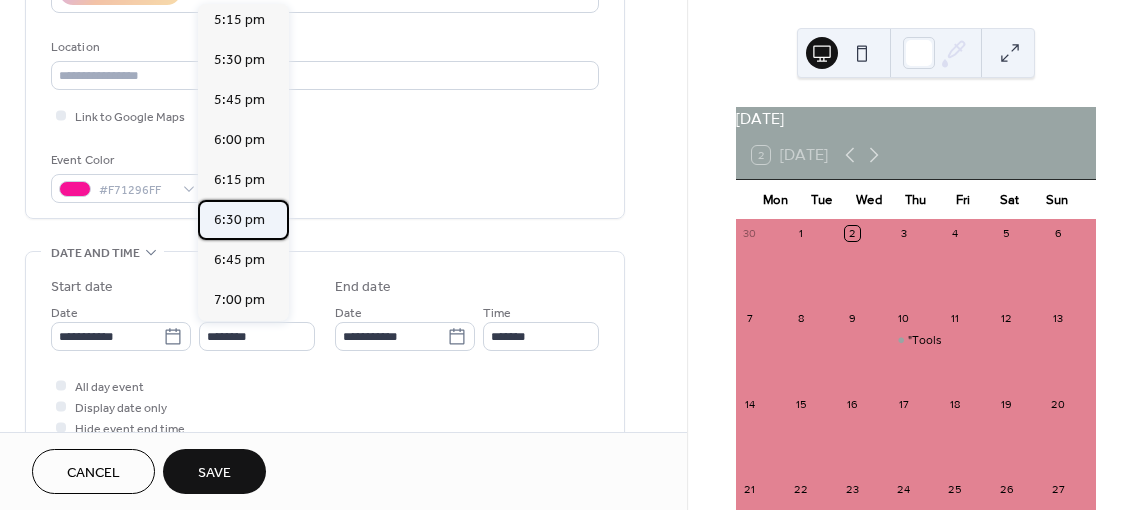 click on "6:30 pm" at bounding box center [239, 220] 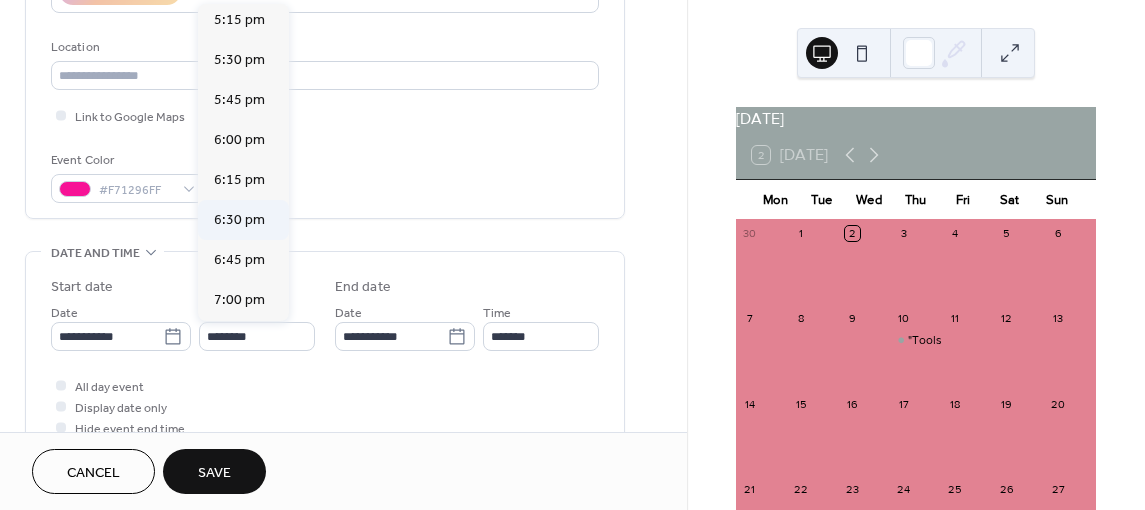 type on "*******" 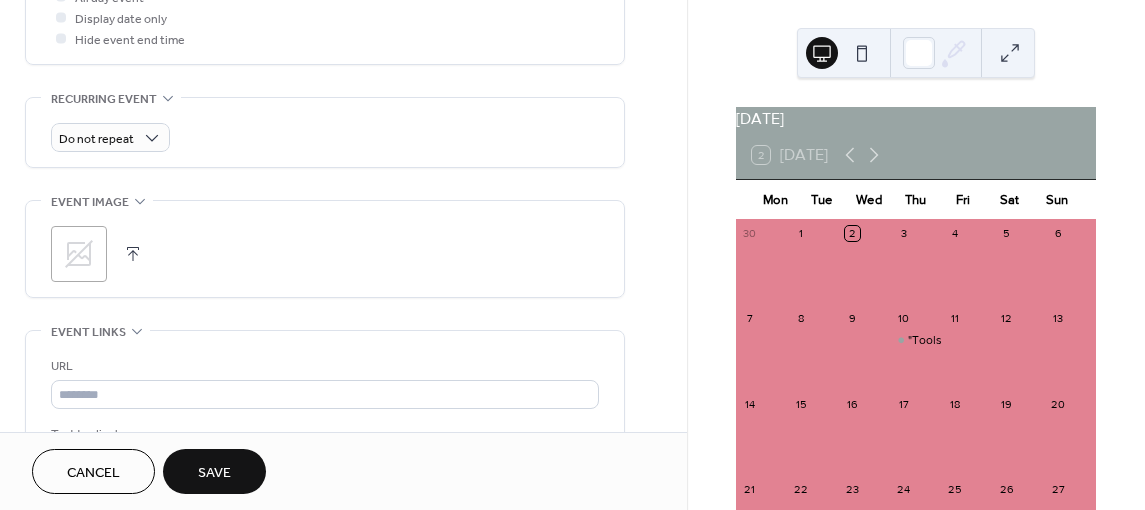 scroll, scrollTop: 798, scrollLeft: 0, axis: vertical 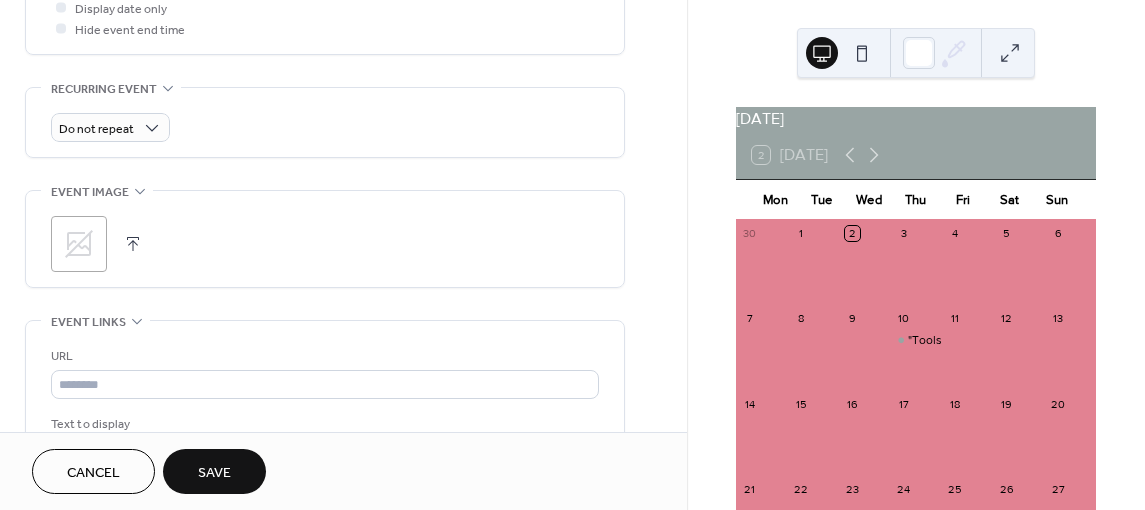 click 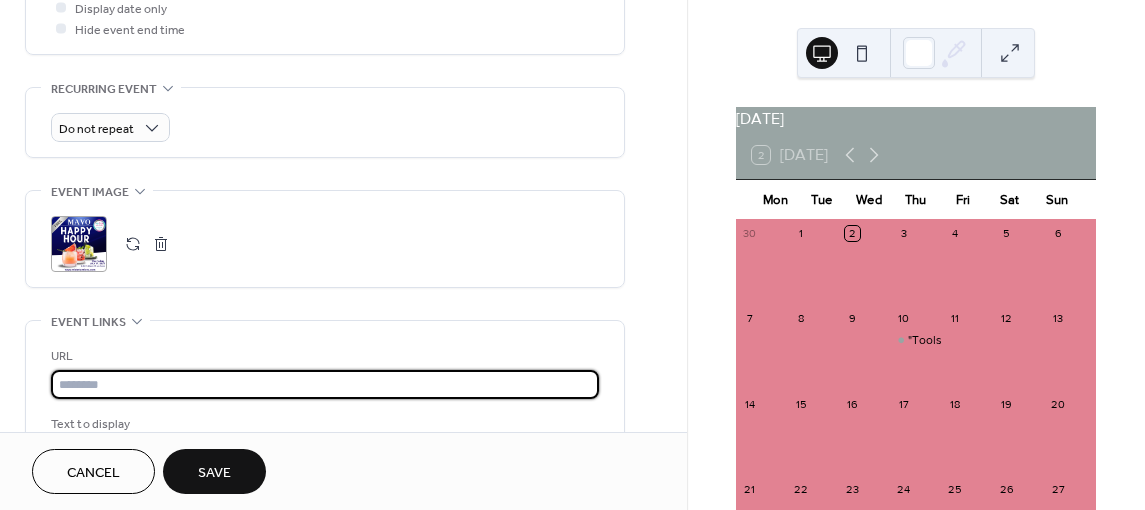 click at bounding box center (325, 384) 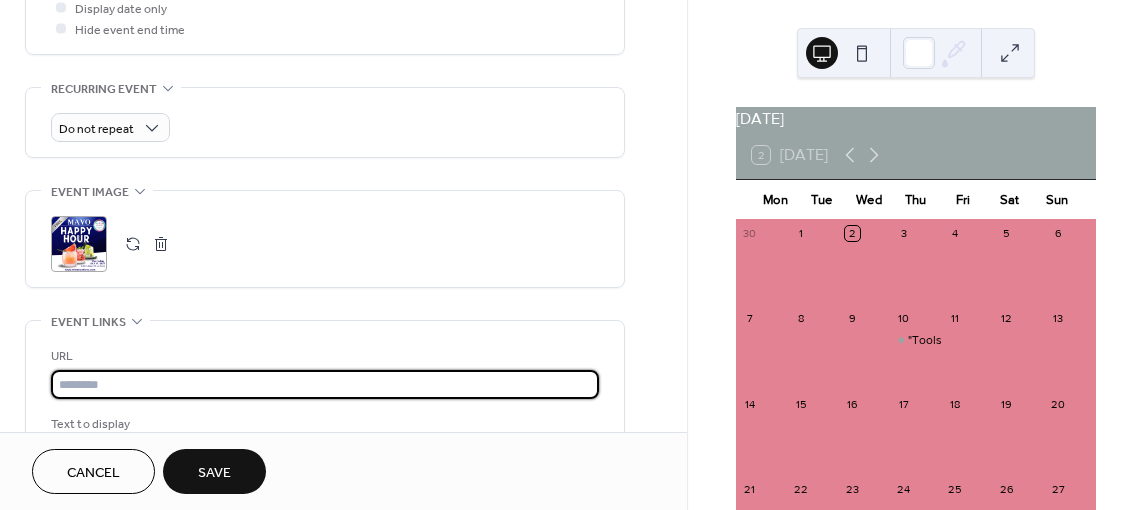 paste on "**********" 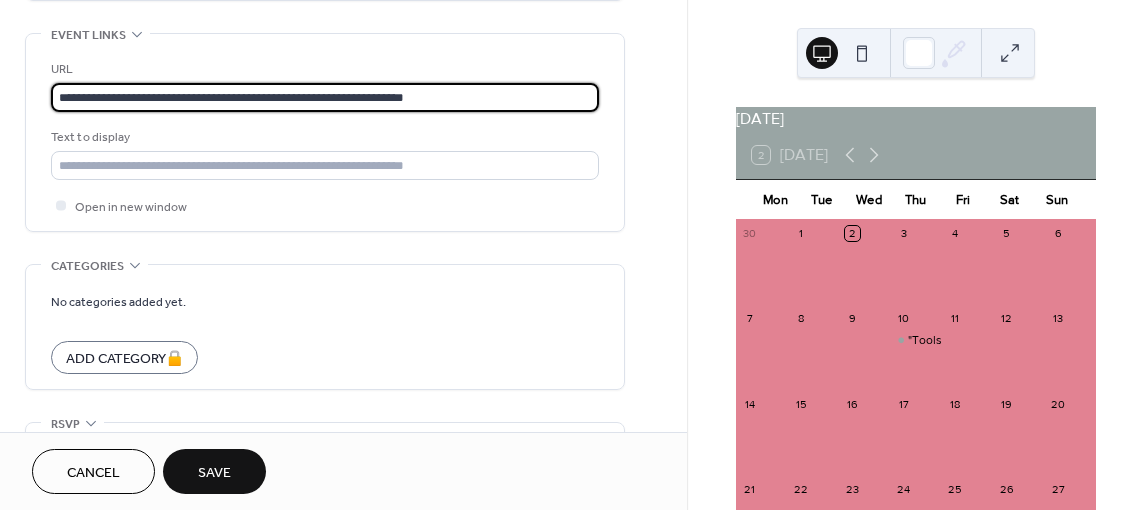 scroll, scrollTop: 1110, scrollLeft: 0, axis: vertical 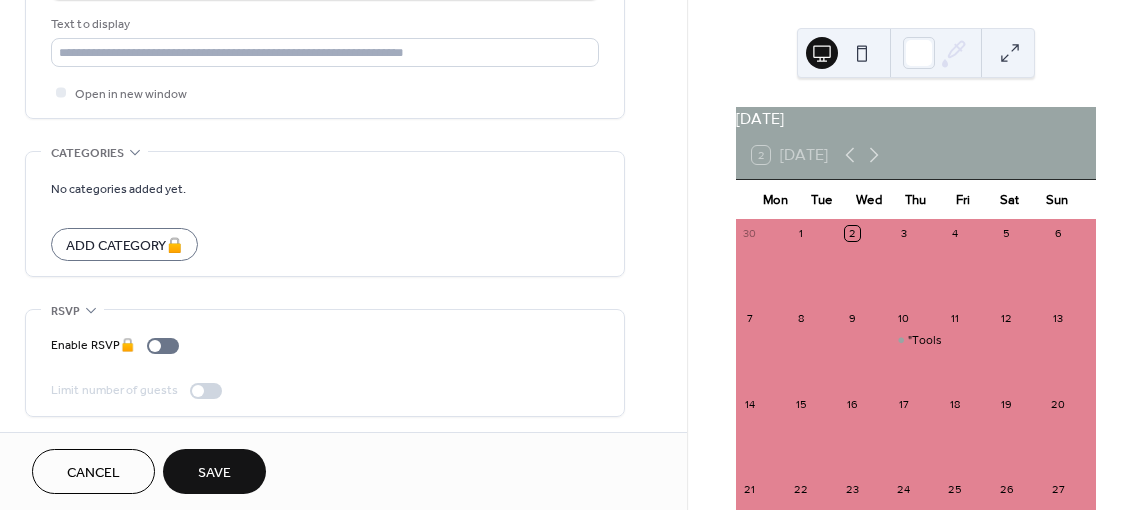 type on "**********" 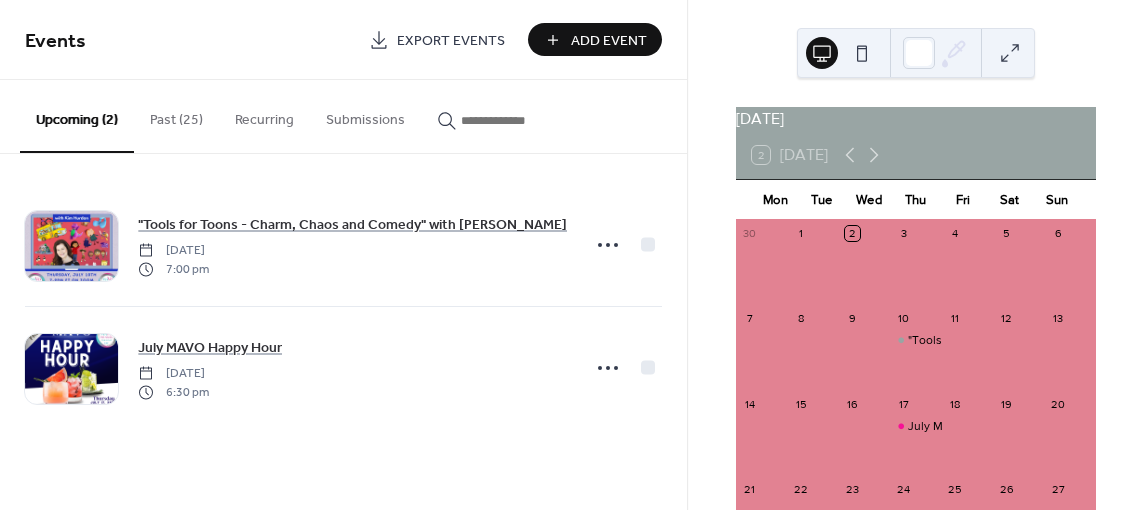 click on "Add Event" at bounding box center [609, 41] 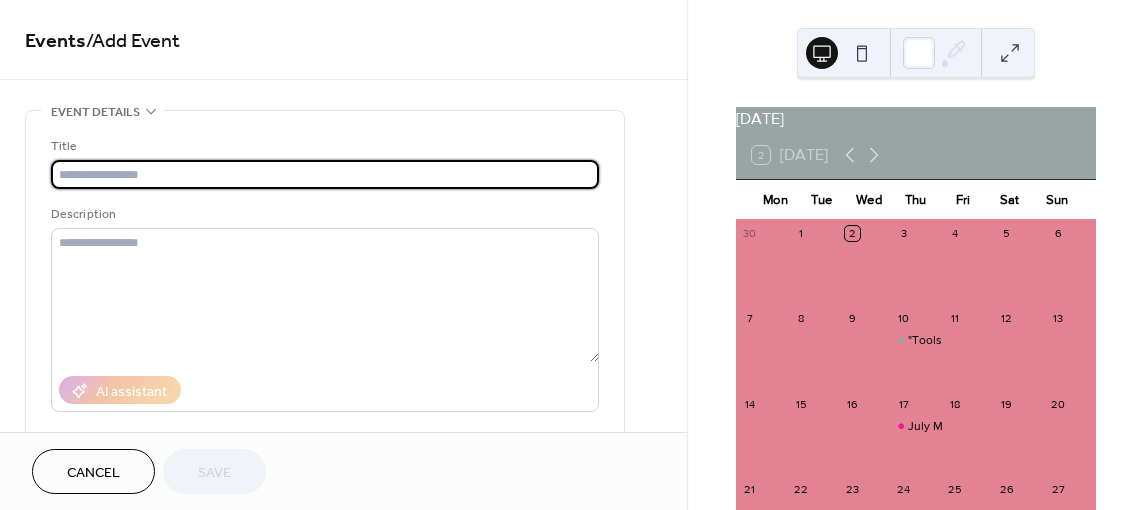 type on "*" 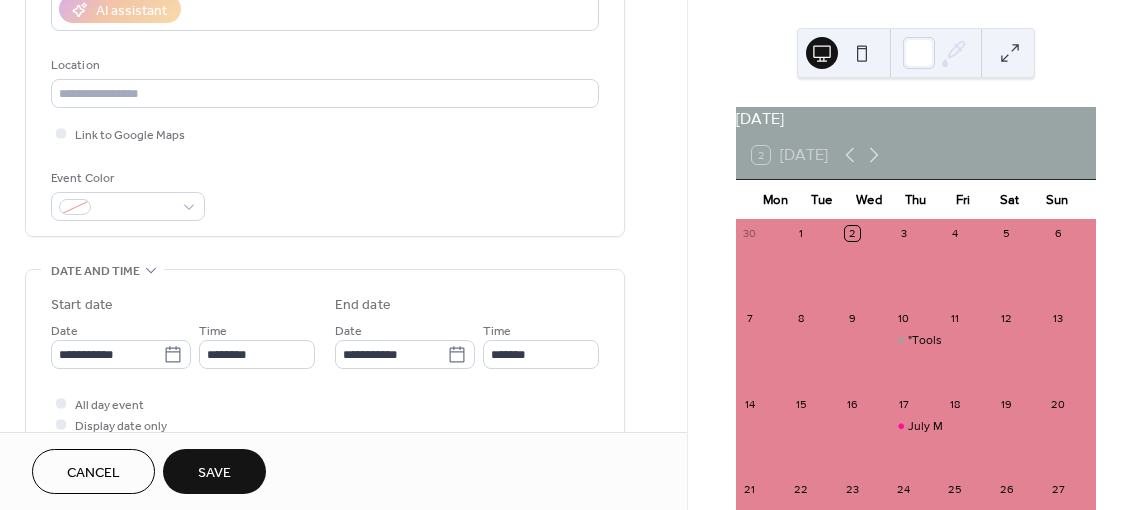 scroll, scrollTop: 399, scrollLeft: 0, axis: vertical 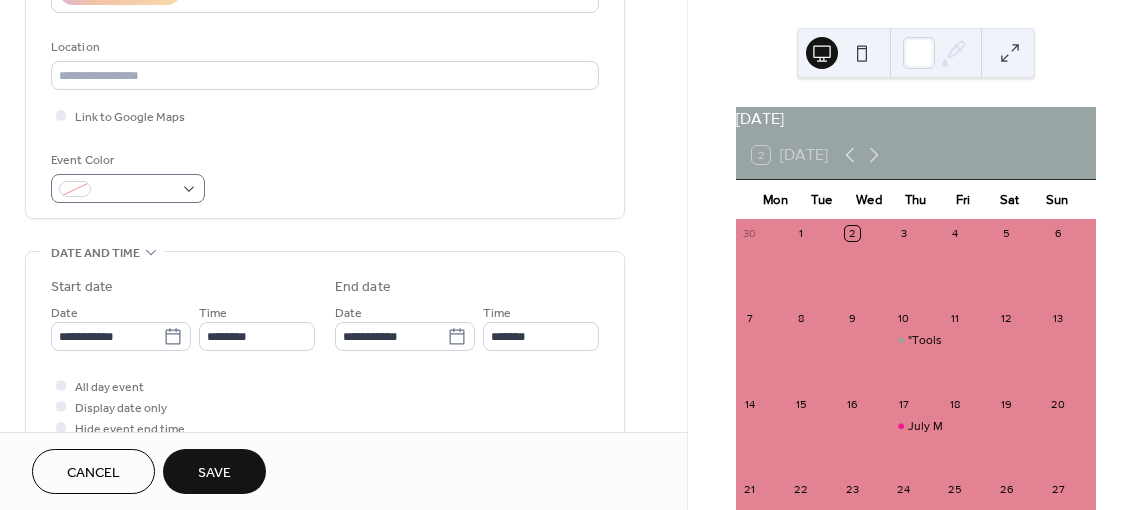 type on "**********" 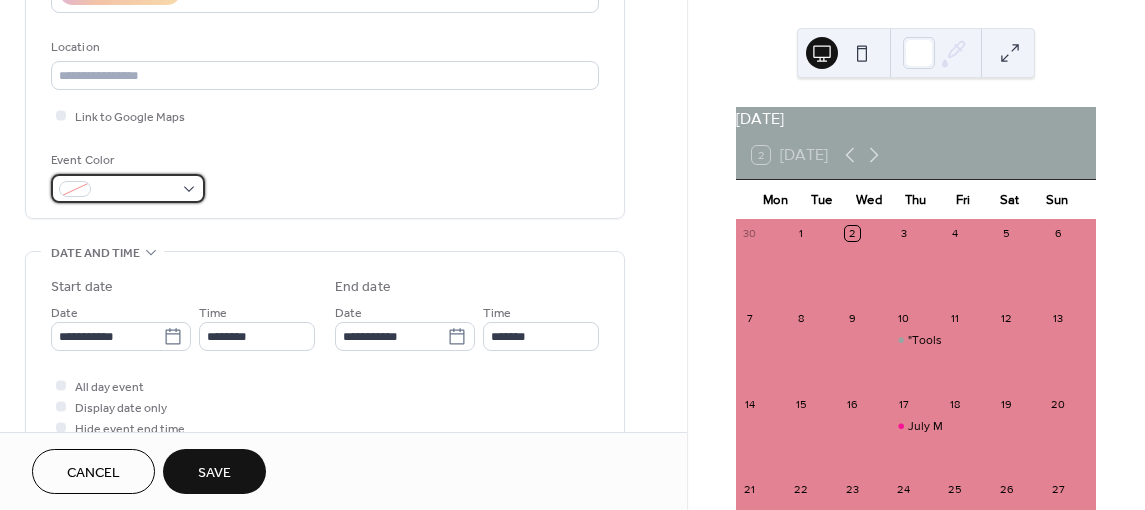 click at bounding box center (128, 188) 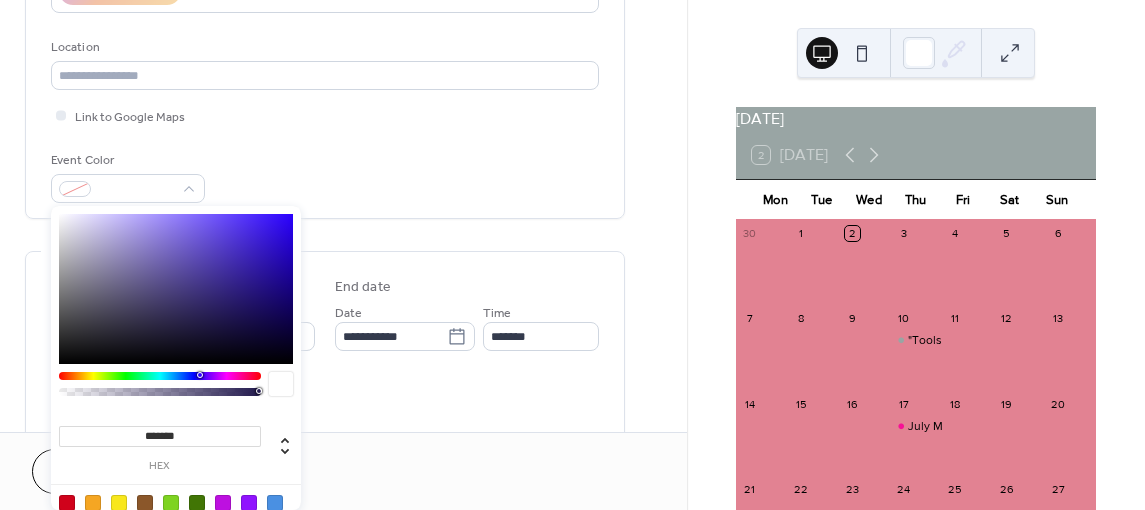 type on "*******" 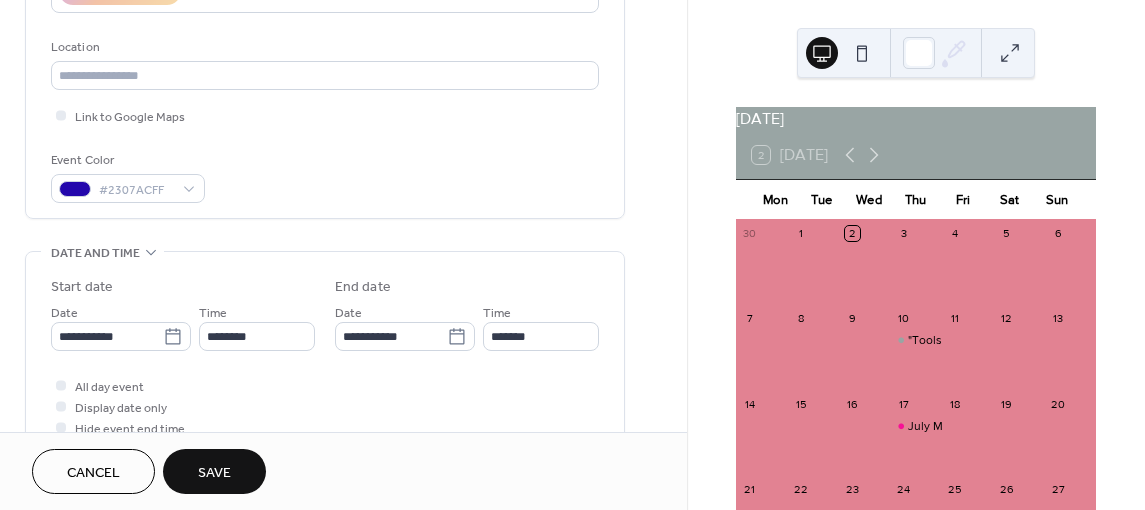 click on "**********" at bounding box center (343, 473) 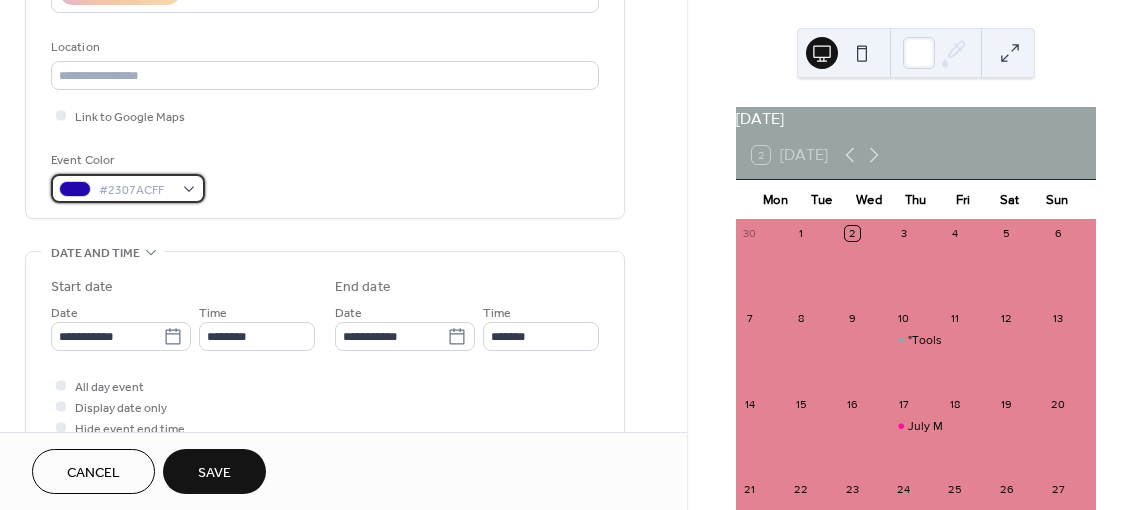 click on "#2307ACFF" at bounding box center (128, 188) 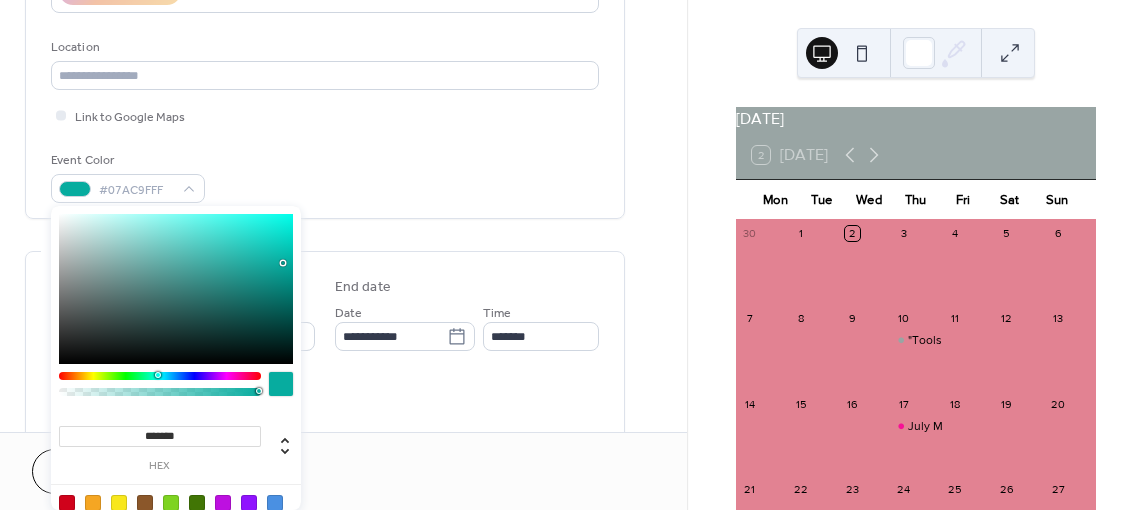 click at bounding box center [160, 376] 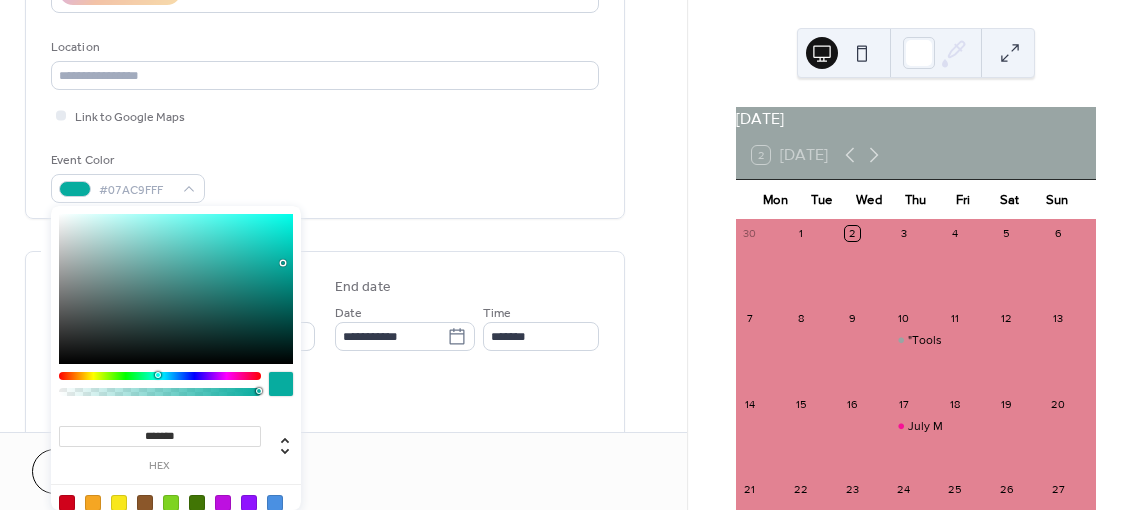 click at bounding box center (176, 289) 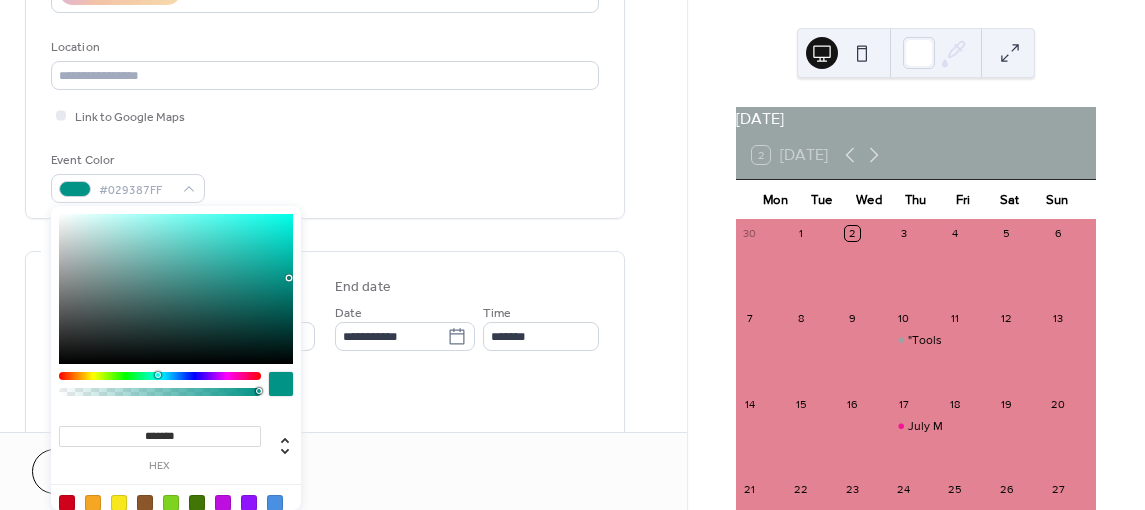 type on "*******" 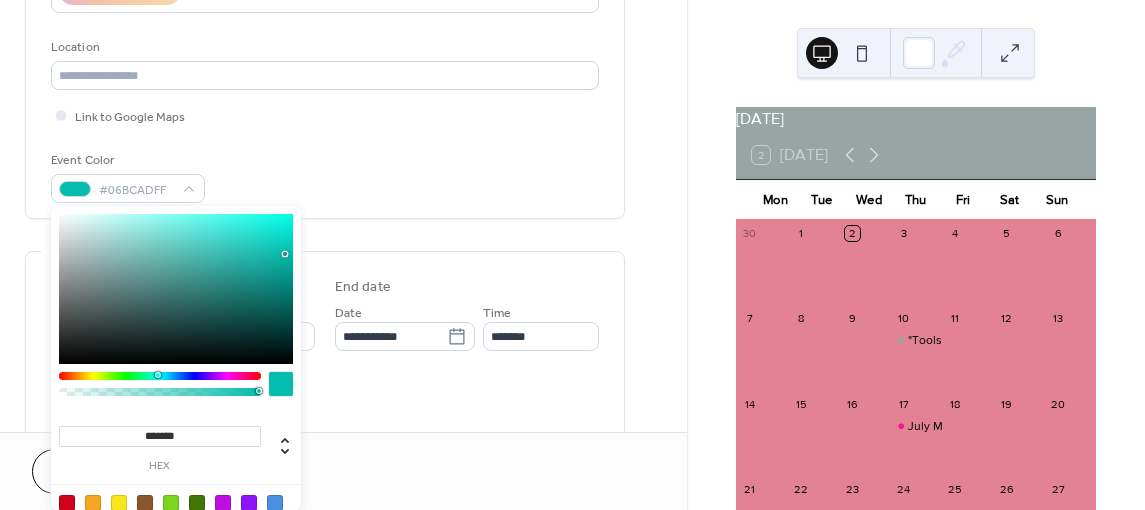 drag, startPoint x: 686, startPoint y: 206, endPoint x: 679, endPoint y: 231, distance: 25.96151 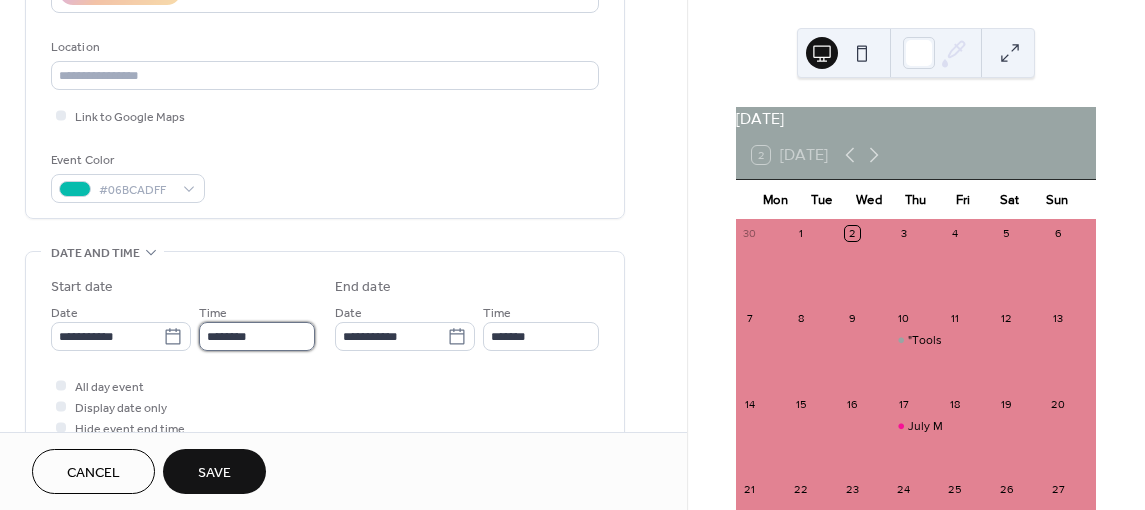 click on "********" at bounding box center (257, 336) 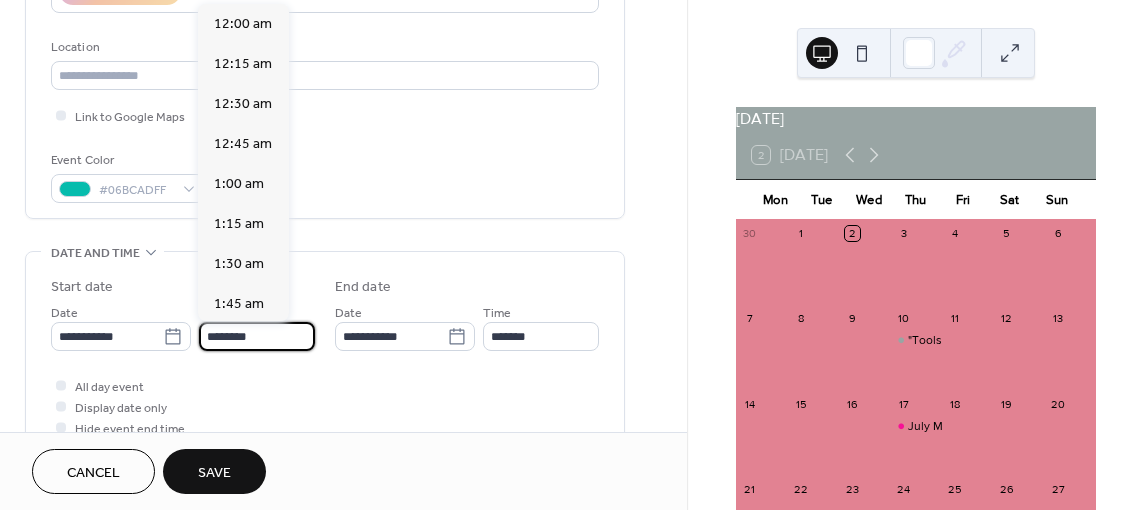 scroll, scrollTop: 1936, scrollLeft: 0, axis: vertical 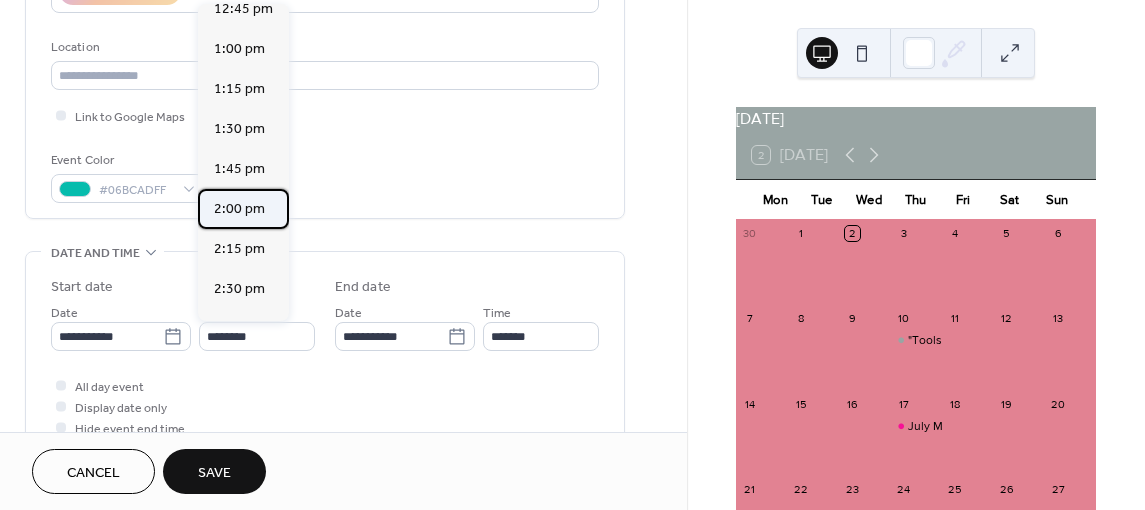 click on "2:00 pm" at bounding box center (243, 209) 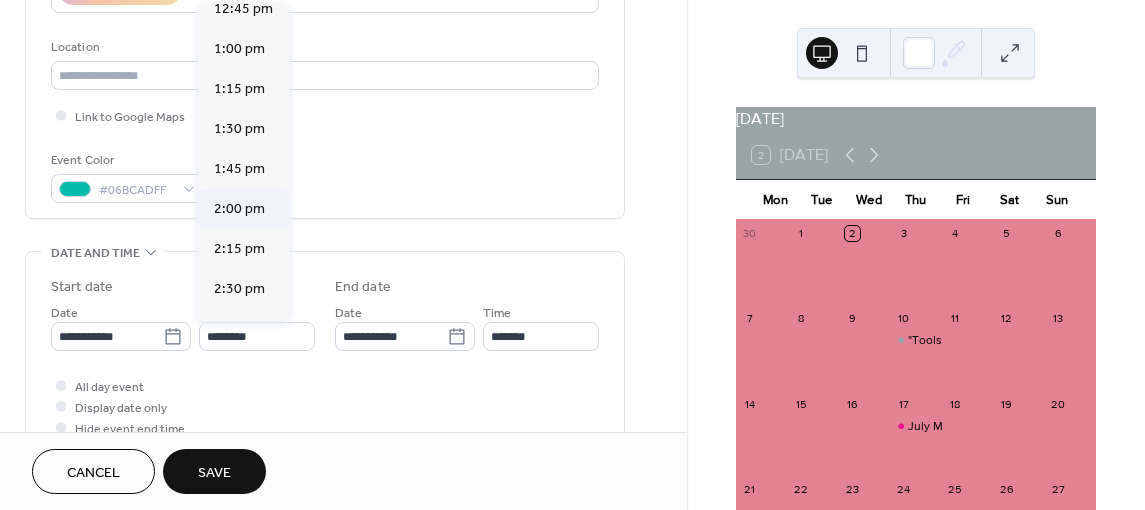 type on "*******" 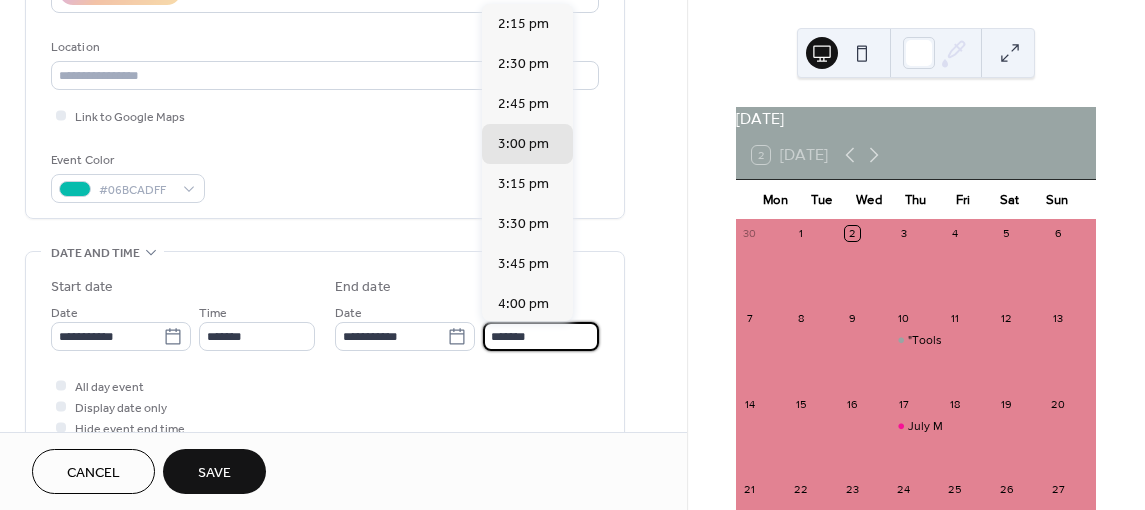 click on "*******" at bounding box center [541, 336] 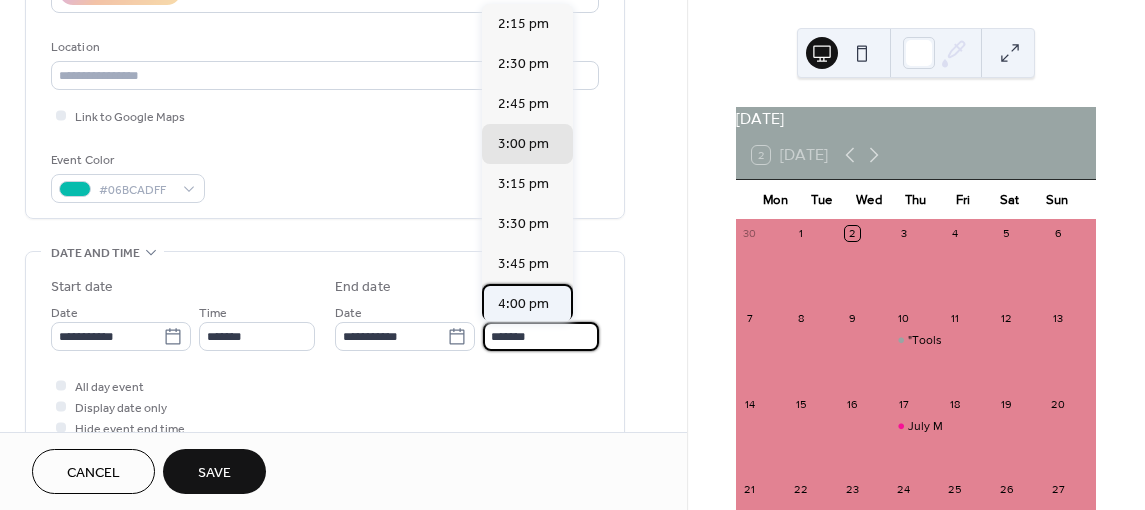 click on "4:00 pm" at bounding box center [523, 304] 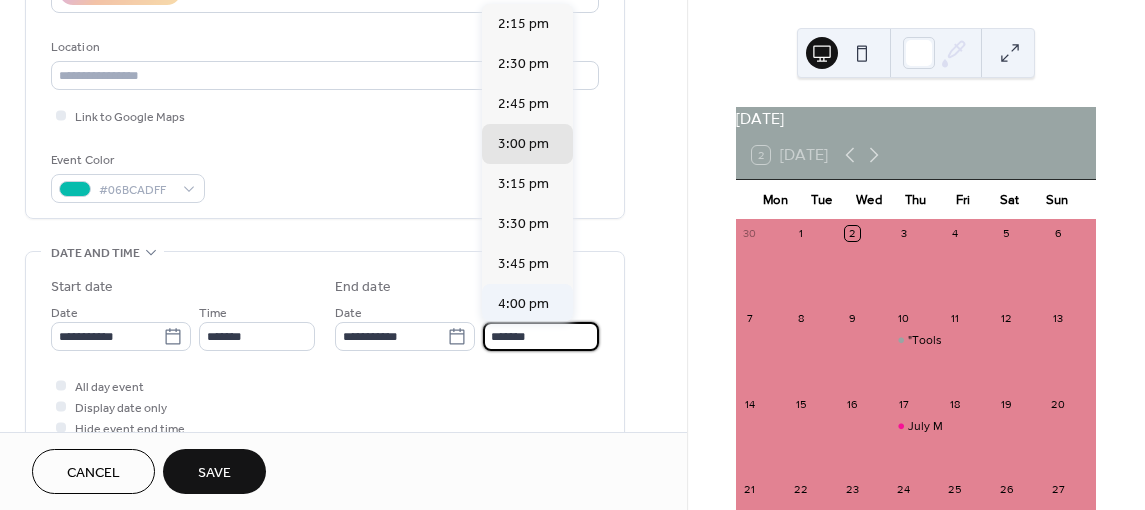 type on "*******" 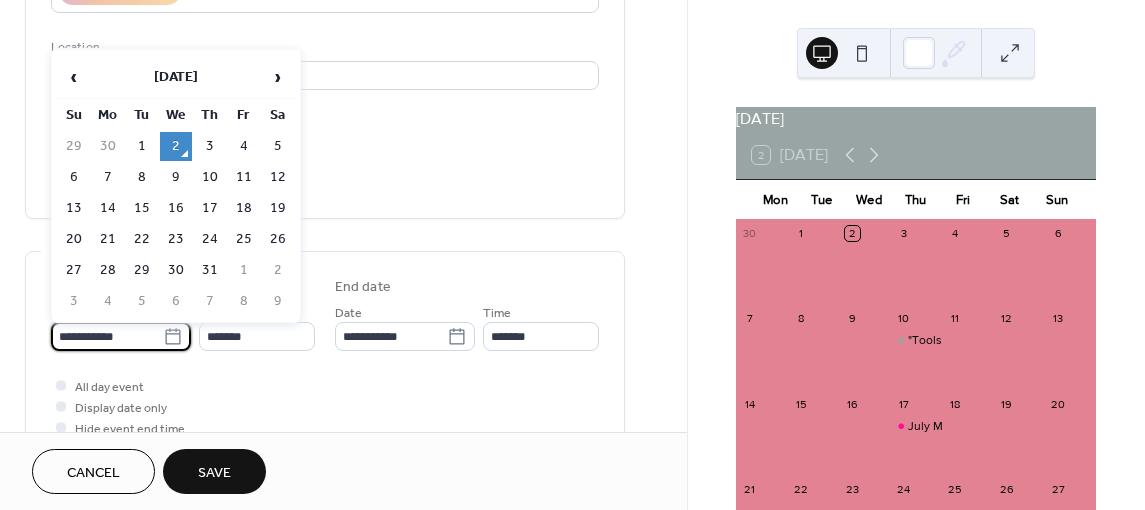 click on "**********" at bounding box center (107, 336) 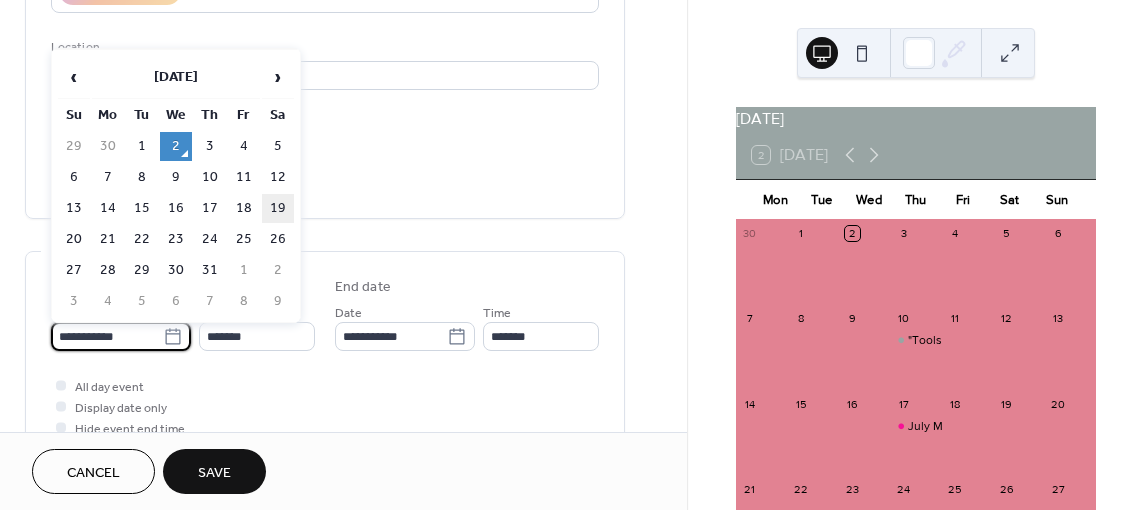 click on "19" at bounding box center (278, 208) 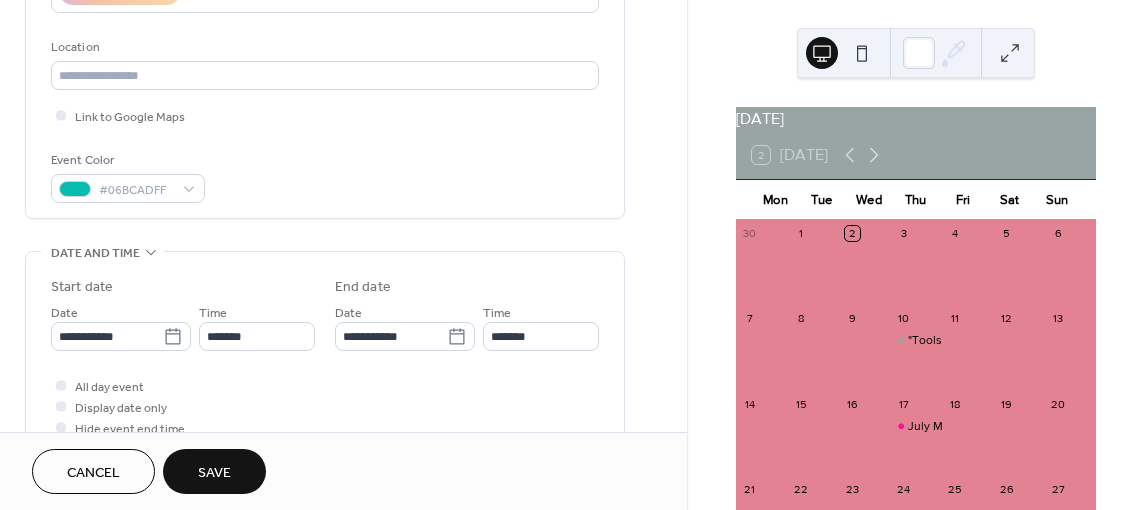 drag, startPoint x: 680, startPoint y: 173, endPoint x: 680, endPoint y: 200, distance: 27 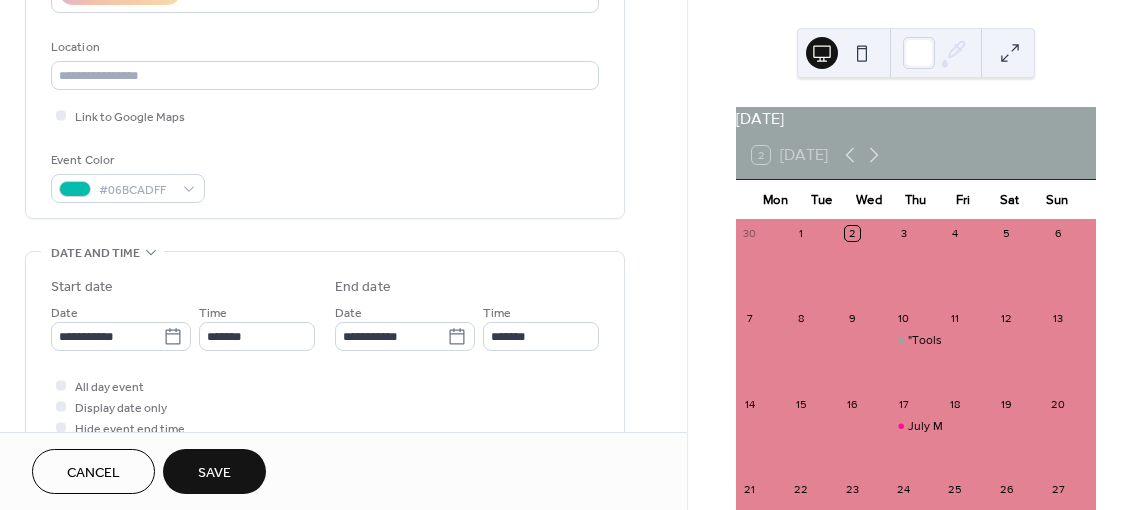 click on "**********" at bounding box center [343, 473] 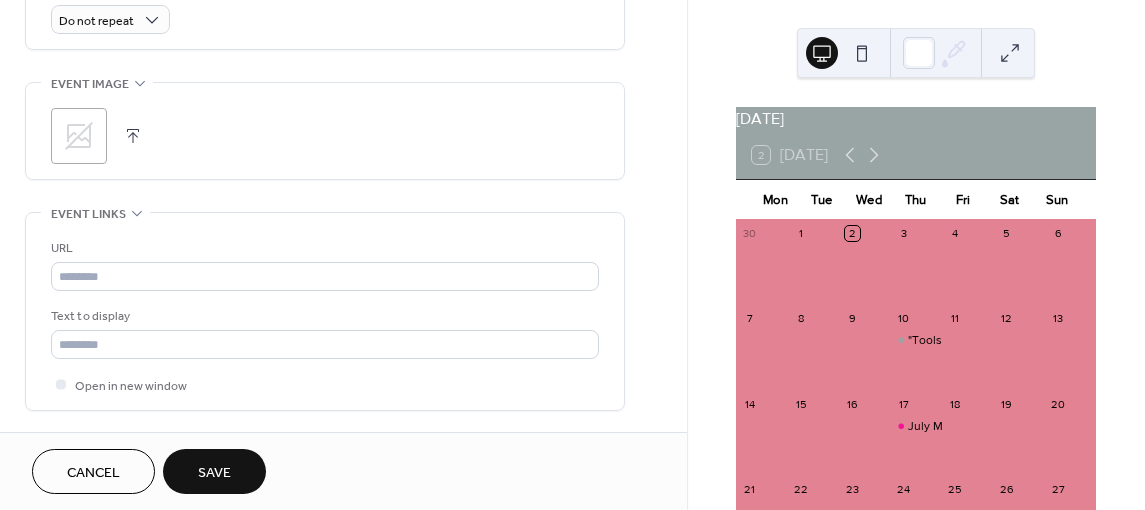 scroll, scrollTop: 916, scrollLeft: 0, axis: vertical 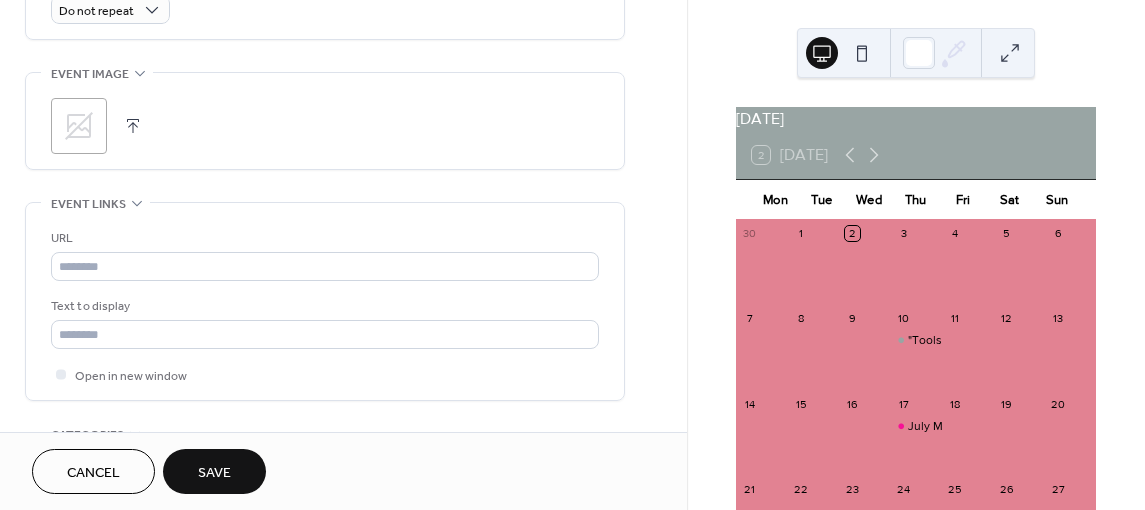 click 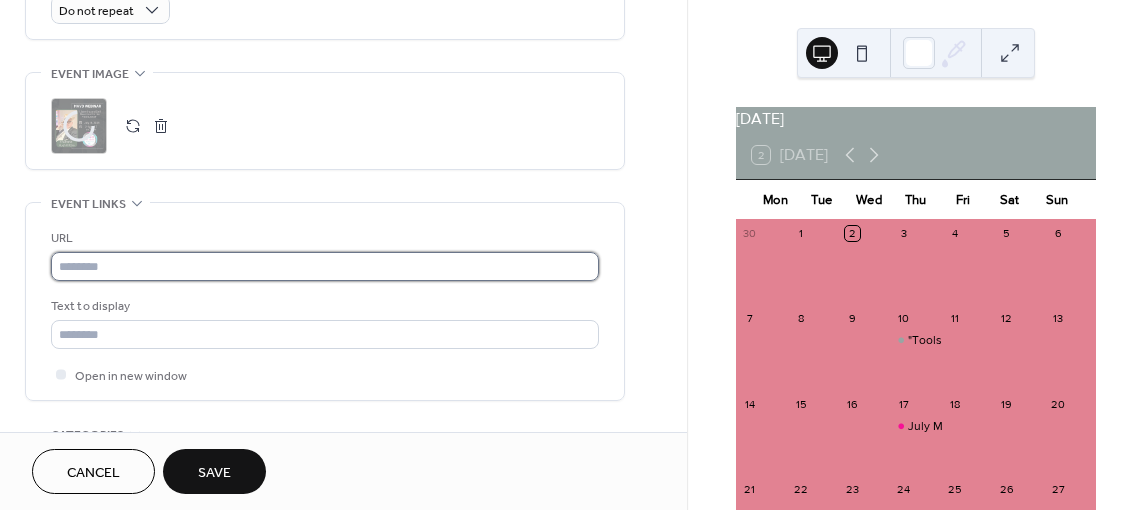 click at bounding box center [325, 266] 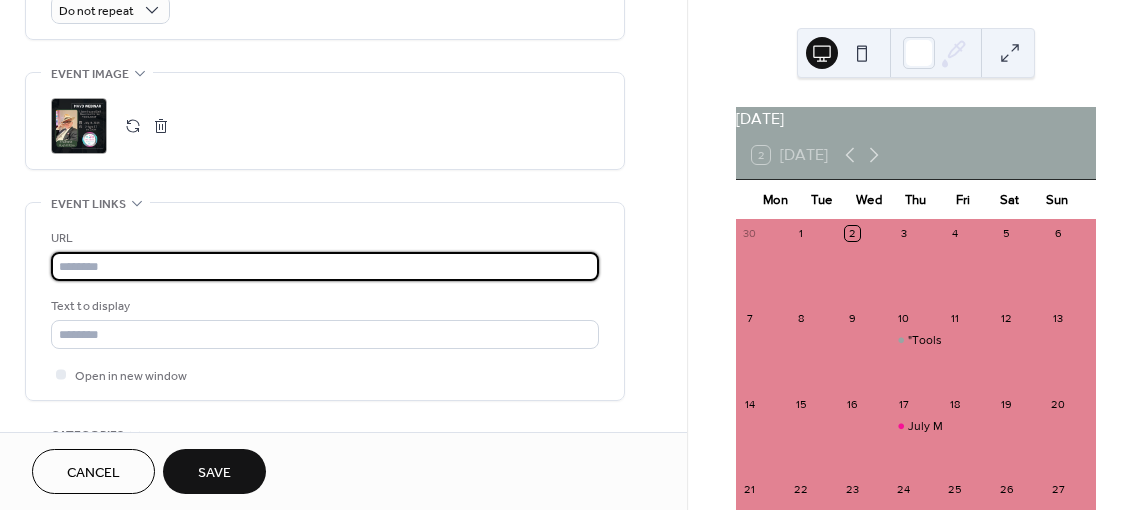 paste on "**********" 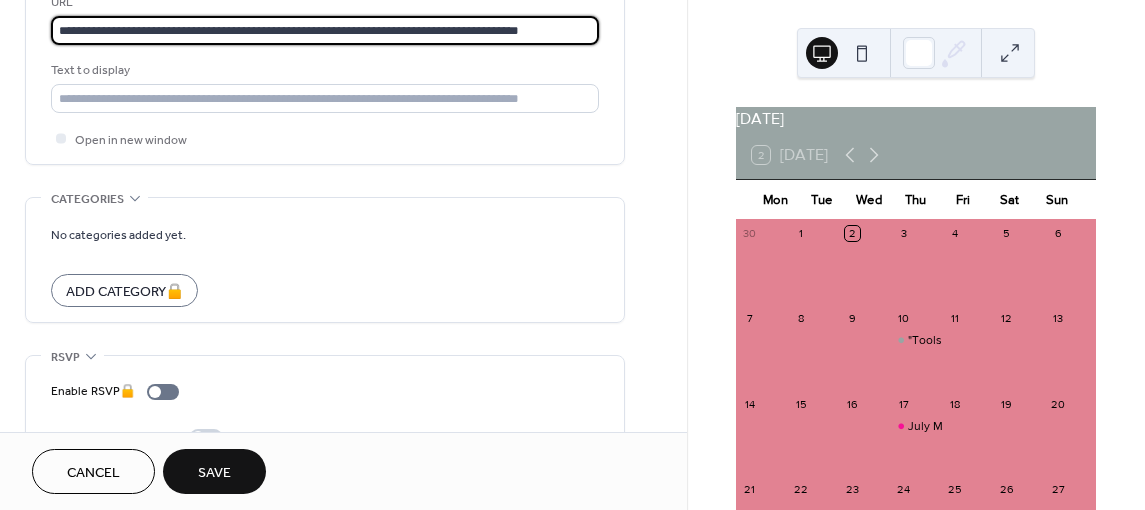 scroll, scrollTop: 1198, scrollLeft: 0, axis: vertical 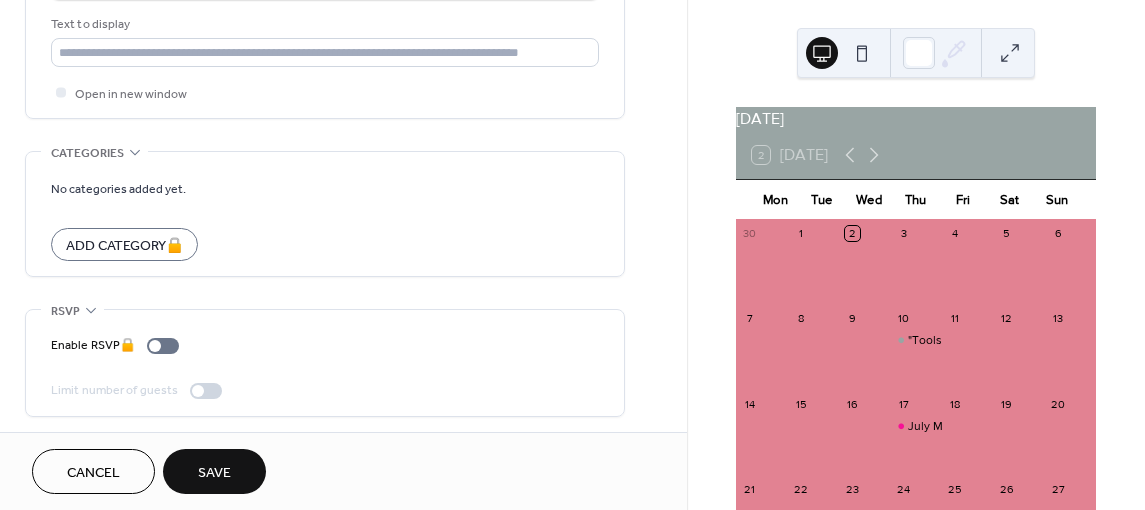 type on "**********" 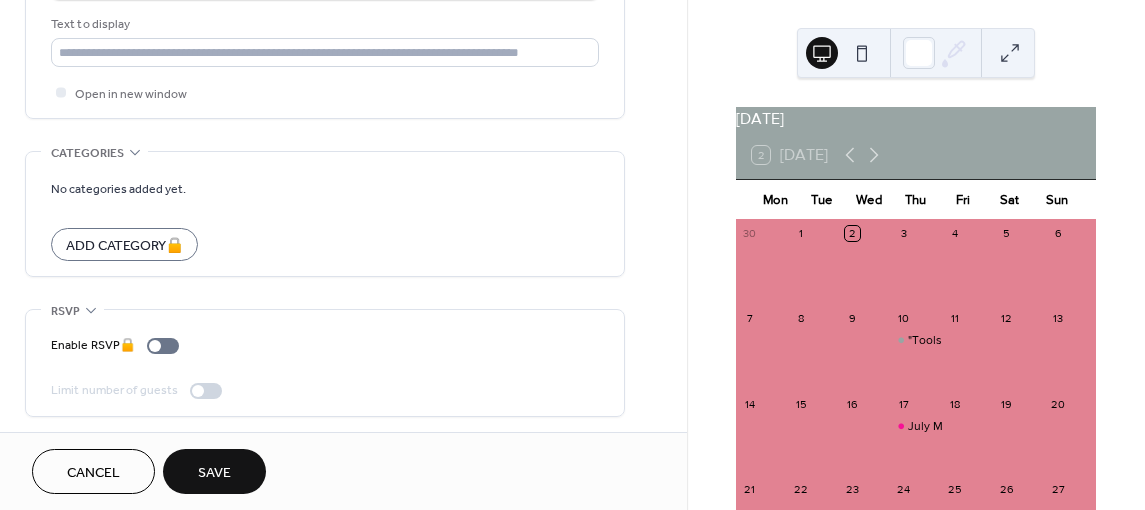 click on "Save" at bounding box center (214, 471) 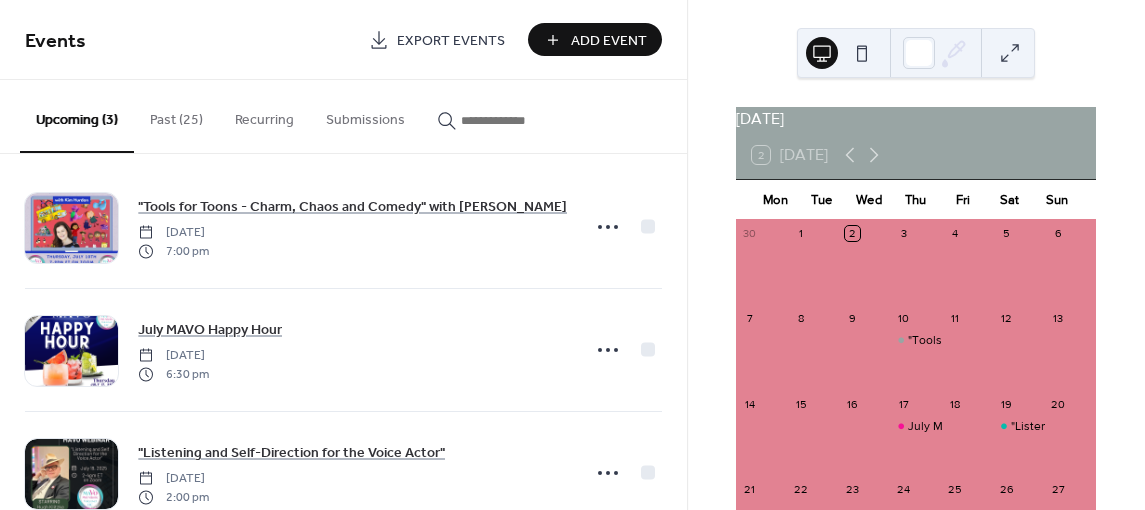 scroll, scrollTop: 70, scrollLeft: 0, axis: vertical 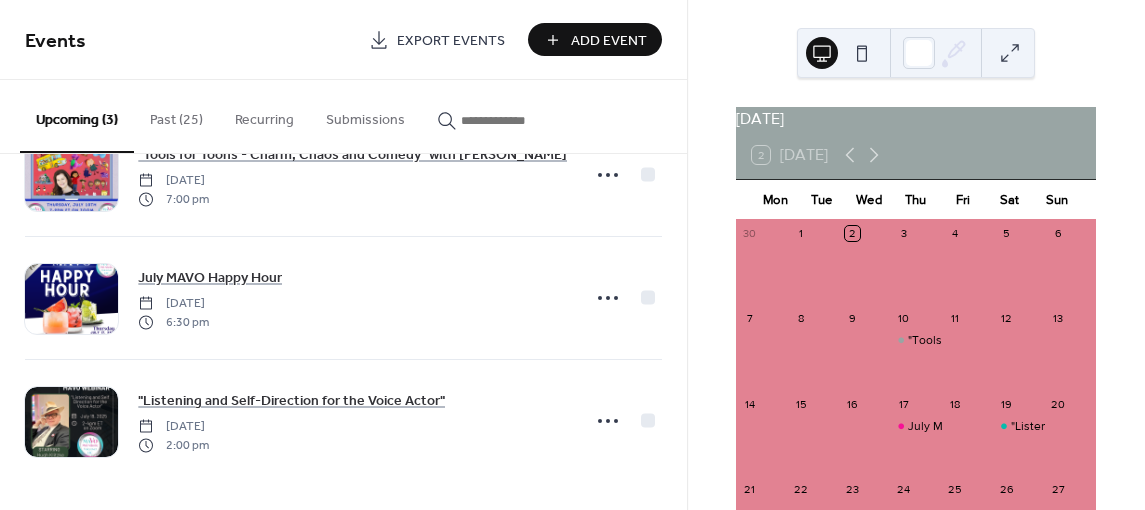 click on "Add Event" at bounding box center [609, 41] 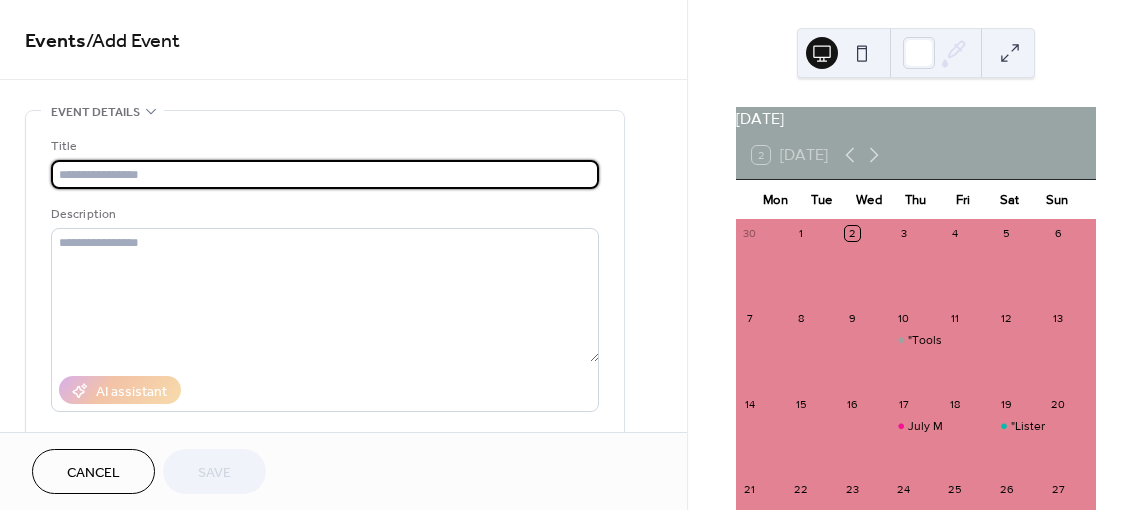 click at bounding box center (325, 174) 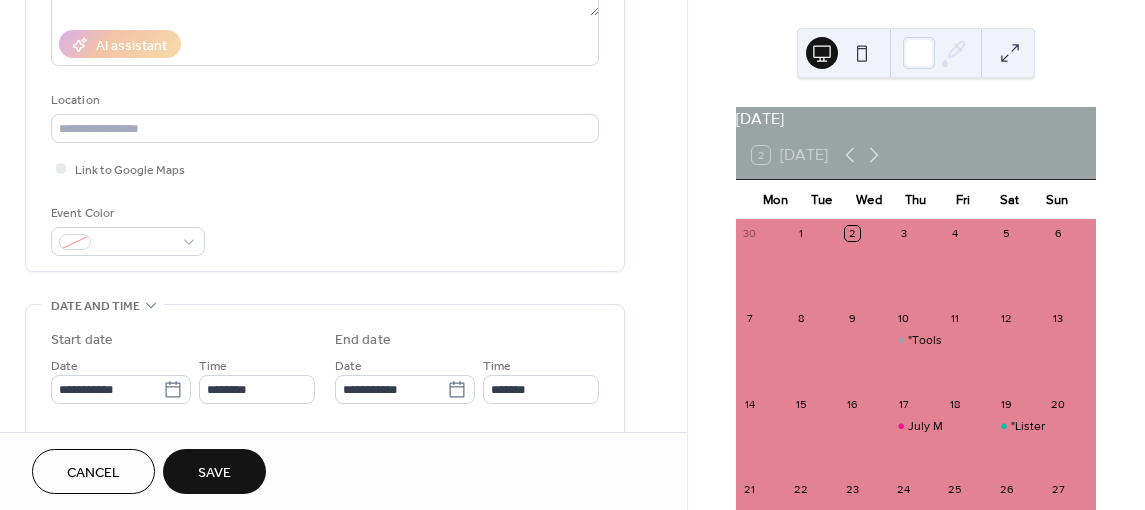 scroll, scrollTop: 351, scrollLeft: 0, axis: vertical 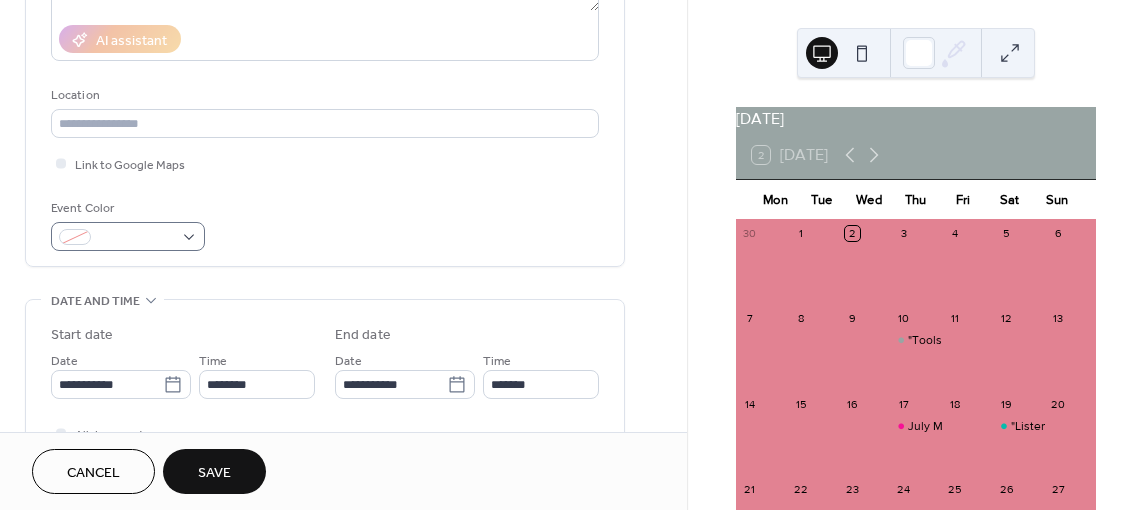 type on "**********" 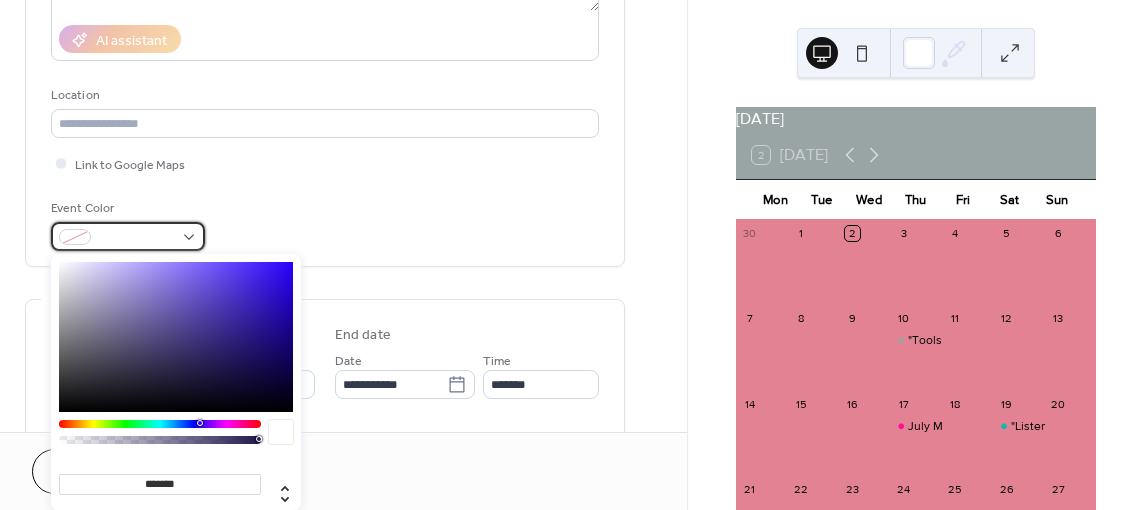 click at bounding box center (128, 236) 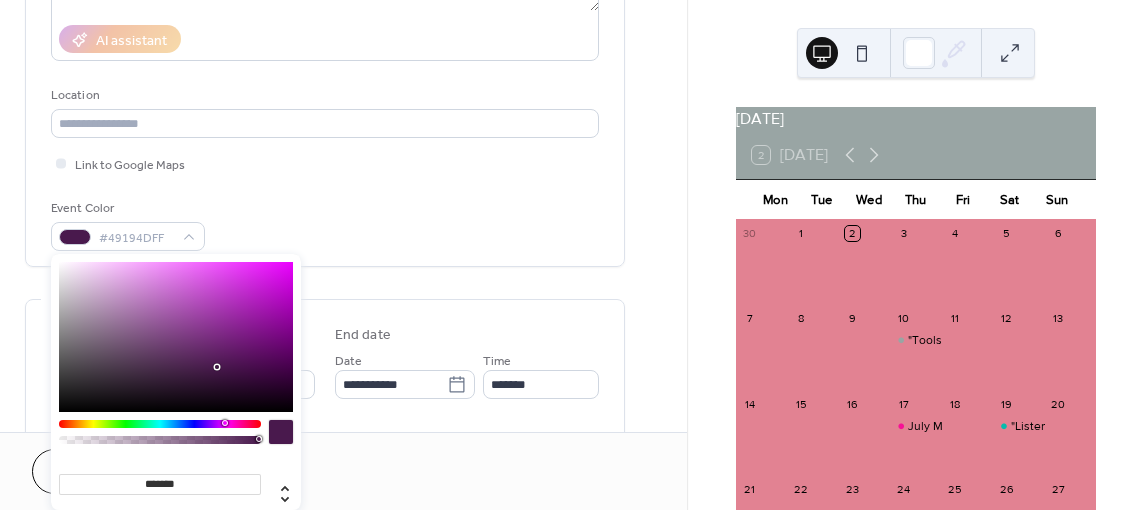 click at bounding box center (160, 424) 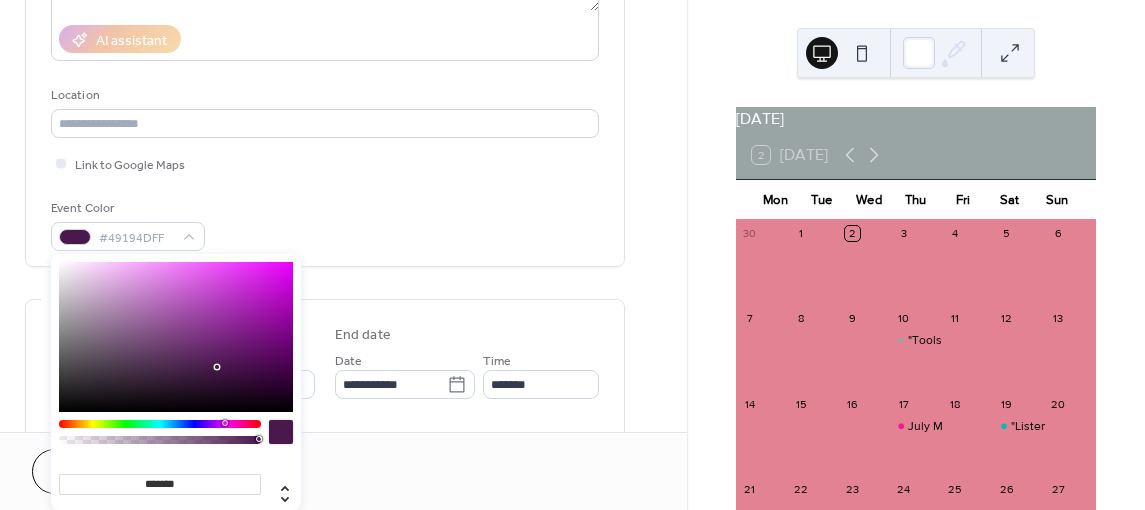 click at bounding box center [227, 423] 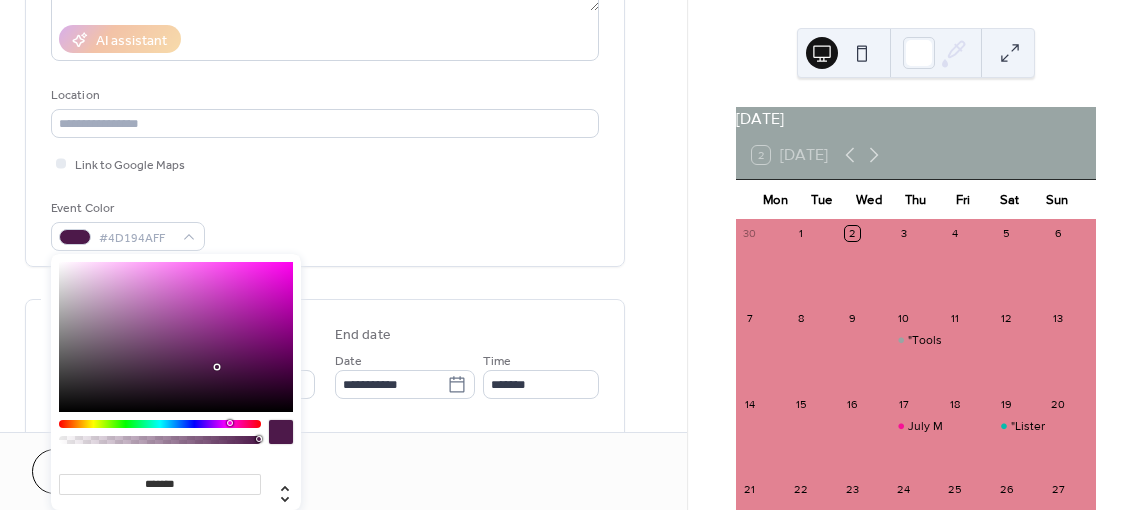 click at bounding box center (232, 423) 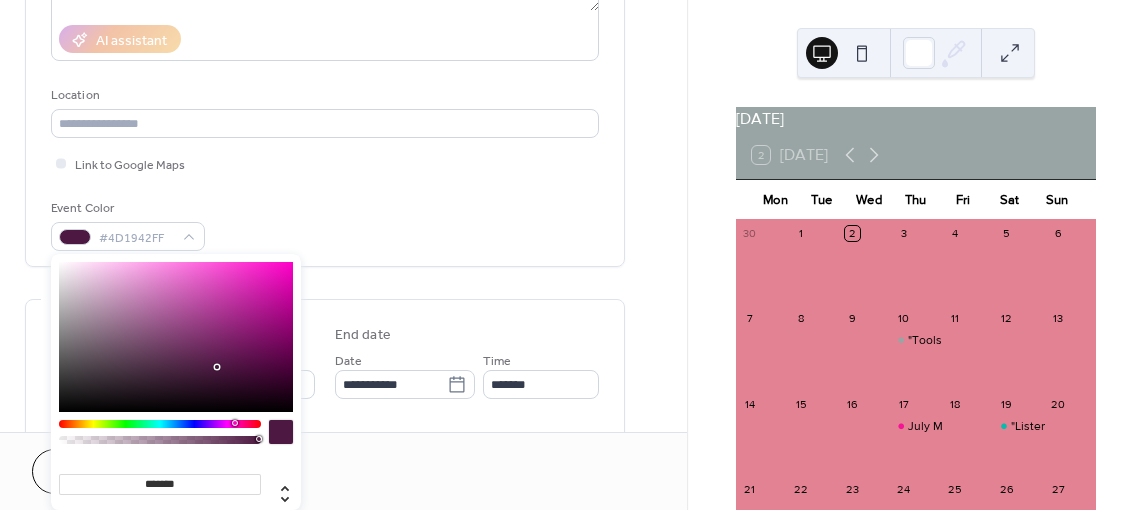 type on "*******" 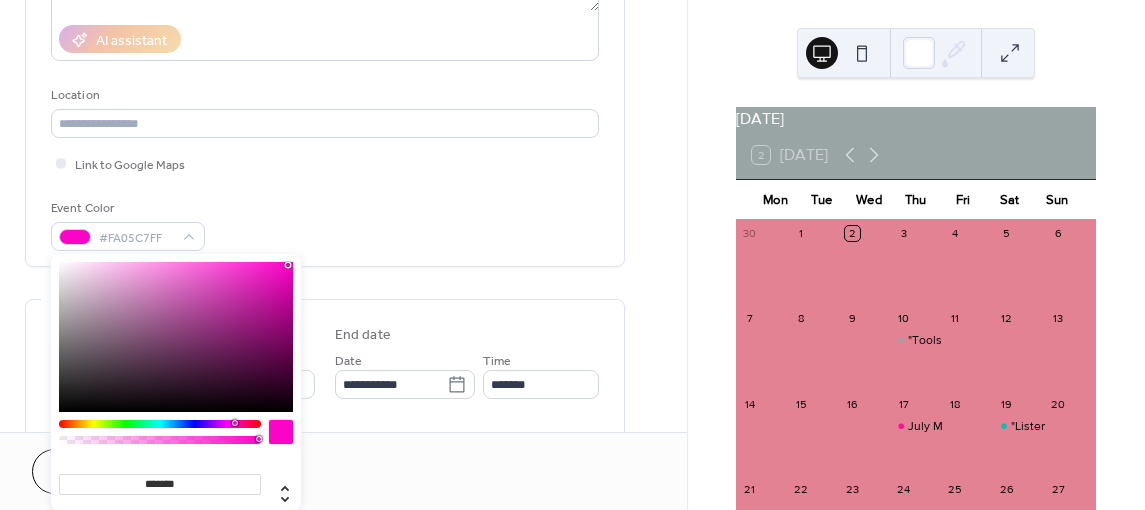 click at bounding box center [176, 337] 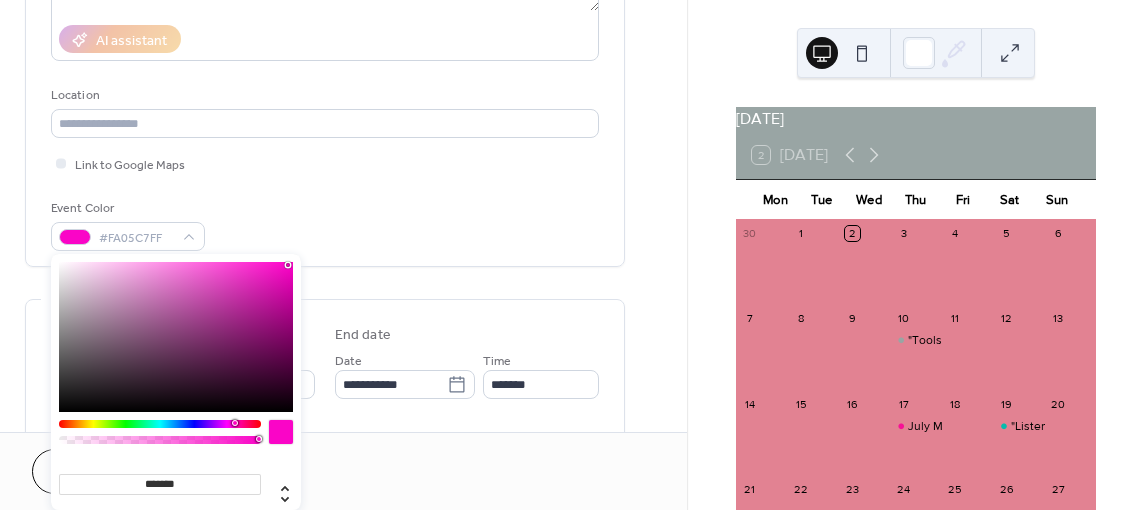 click on "**********" at bounding box center [343, 521] 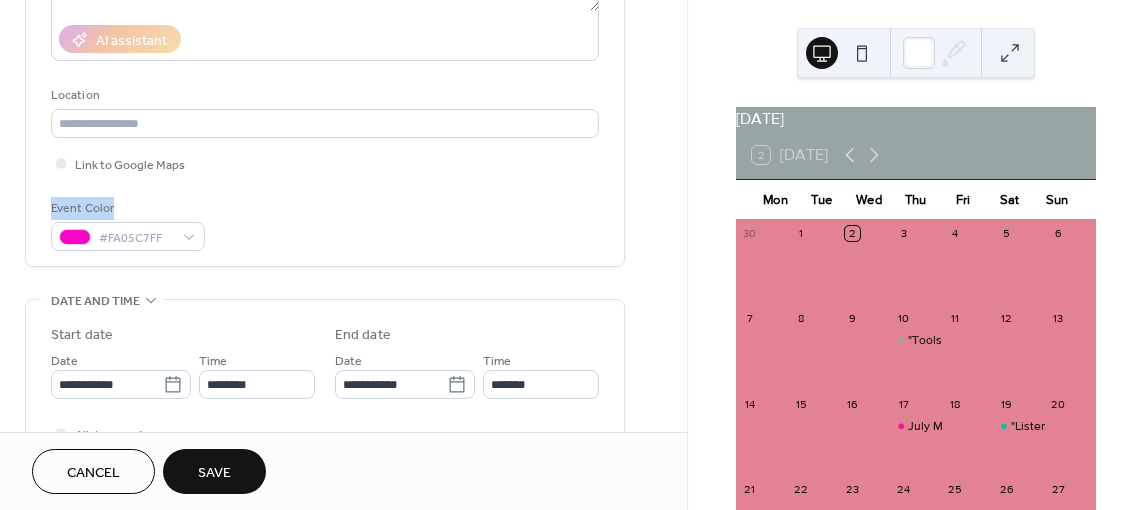 drag, startPoint x: 678, startPoint y: 157, endPoint x: 679, endPoint y: 187, distance: 30.016663 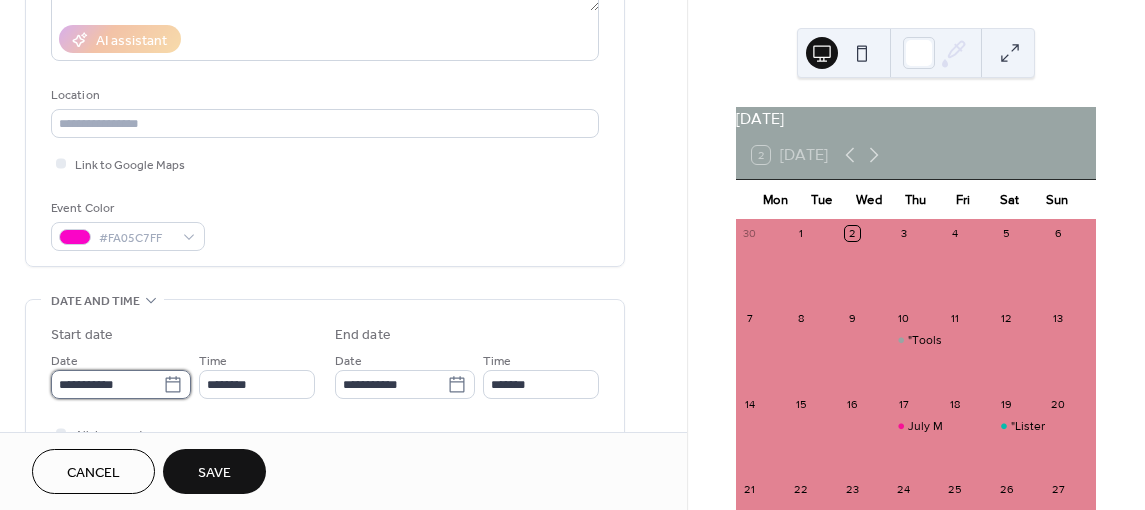 click on "**********" at bounding box center [107, 384] 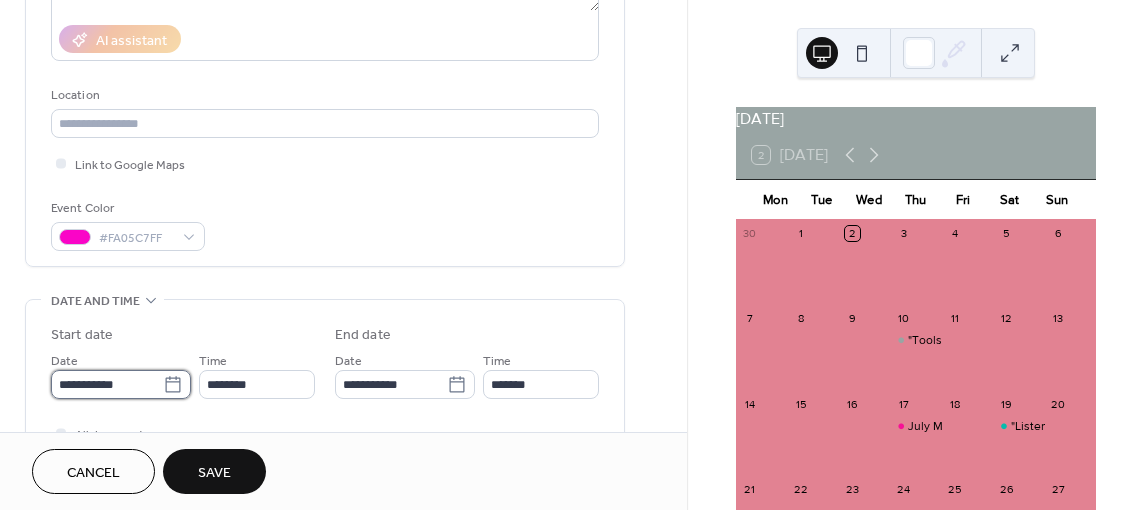 scroll, scrollTop: 0, scrollLeft: 0, axis: both 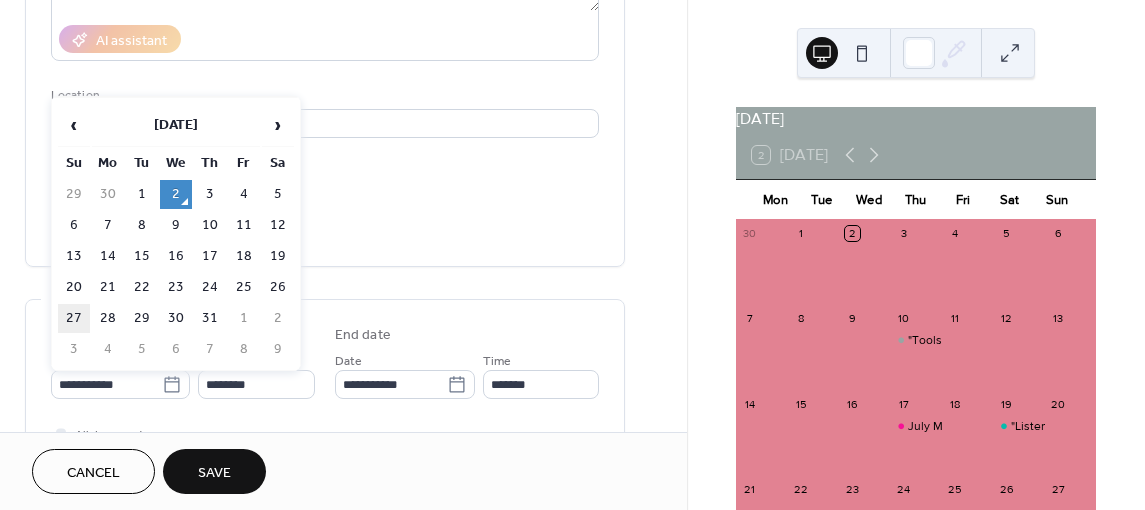 click on "27" at bounding box center [74, 318] 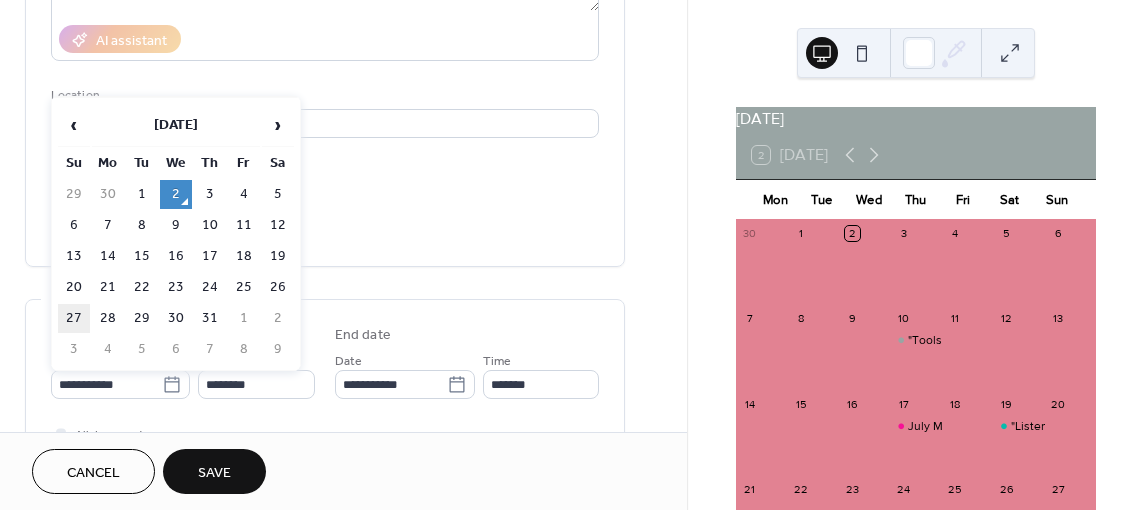scroll, scrollTop: 0, scrollLeft: 0, axis: both 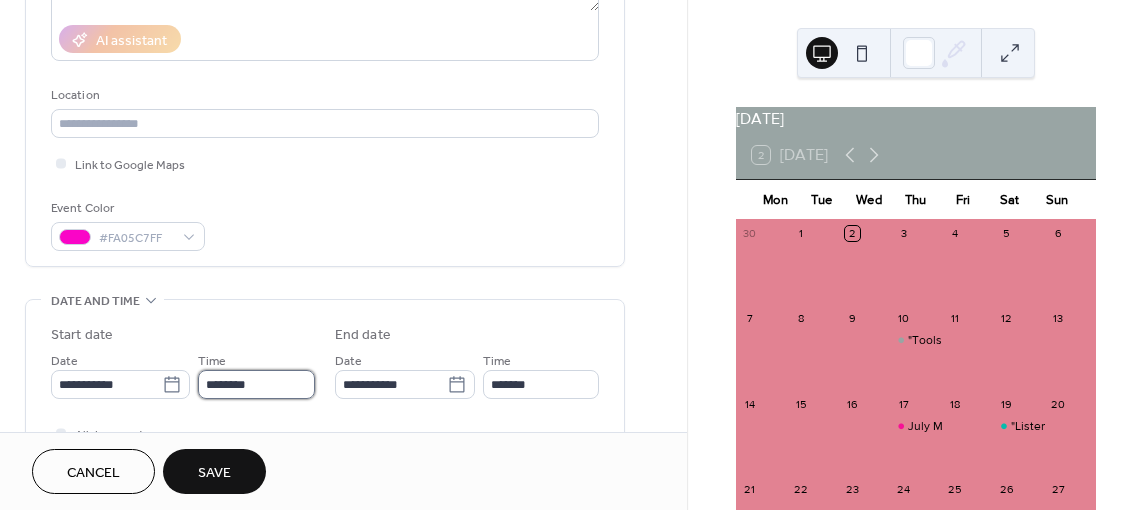 click on "********" at bounding box center (256, 384) 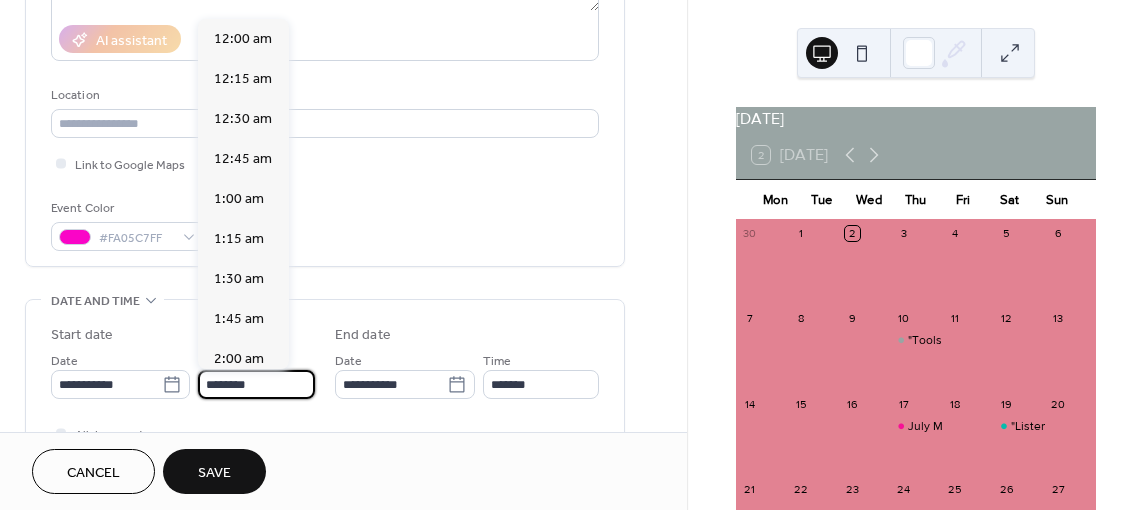 scroll, scrollTop: 1936, scrollLeft: 0, axis: vertical 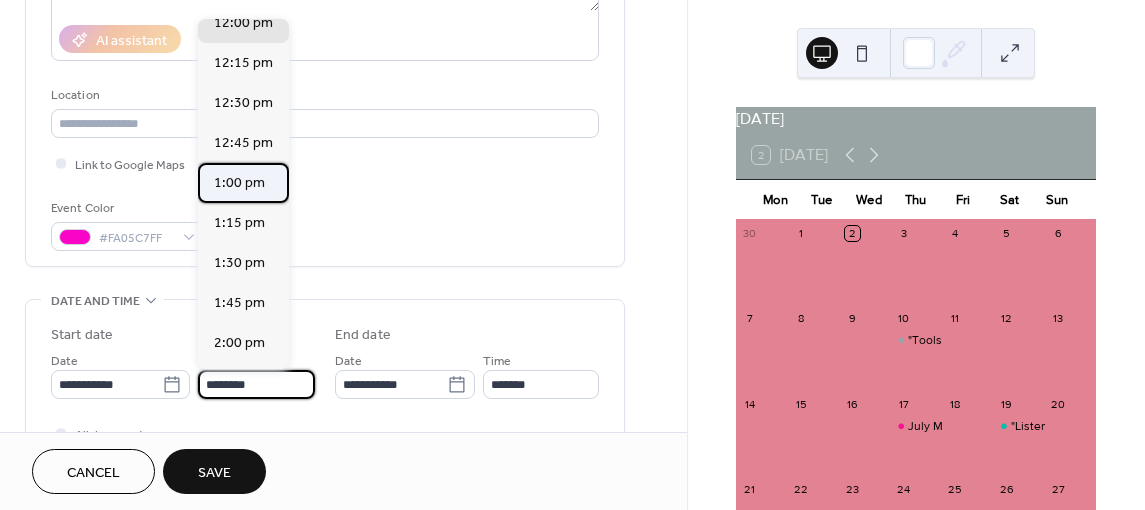 click on "1:00 pm" at bounding box center (239, 182) 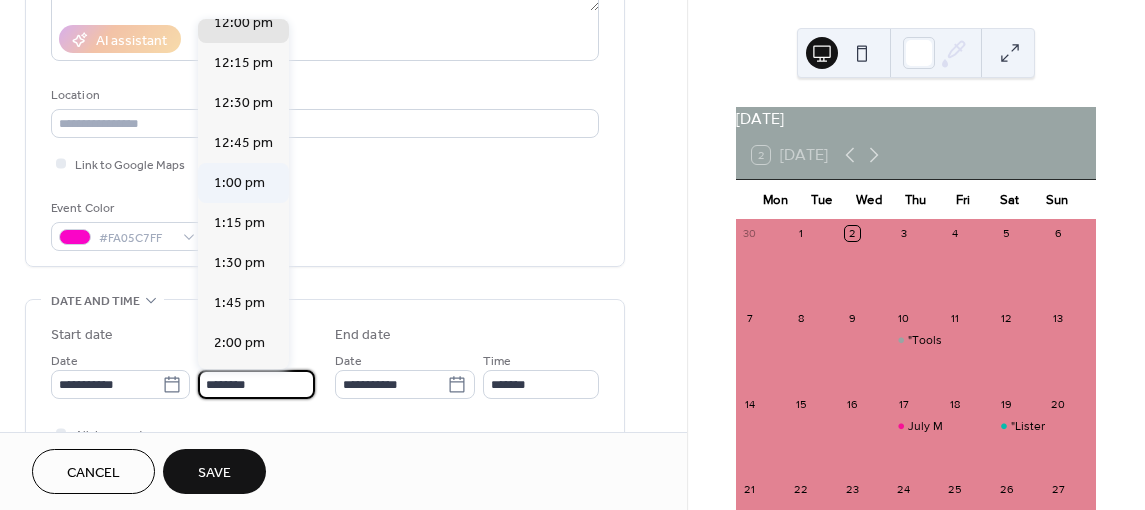 type on "*******" 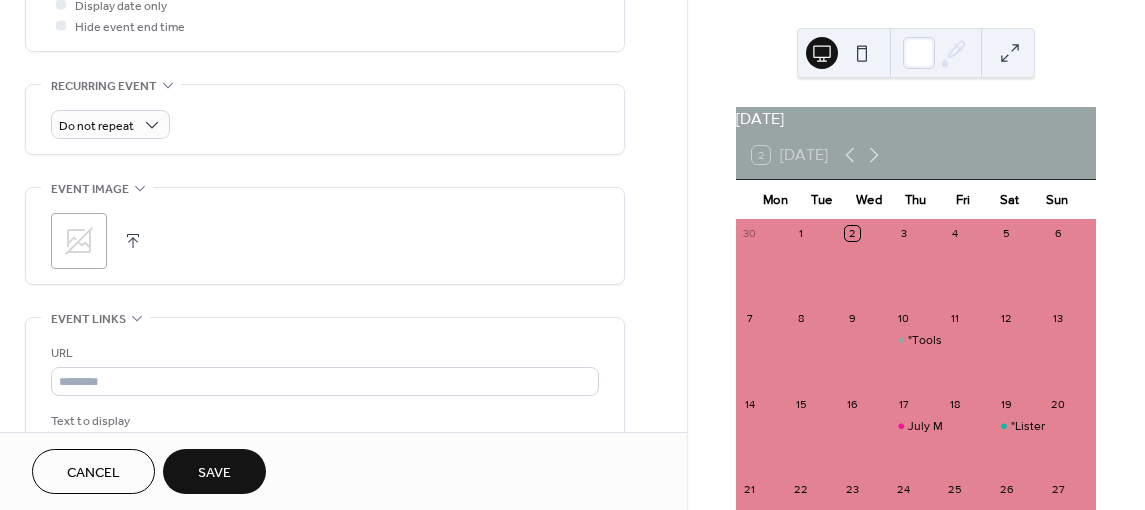 scroll, scrollTop: 811, scrollLeft: 0, axis: vertical 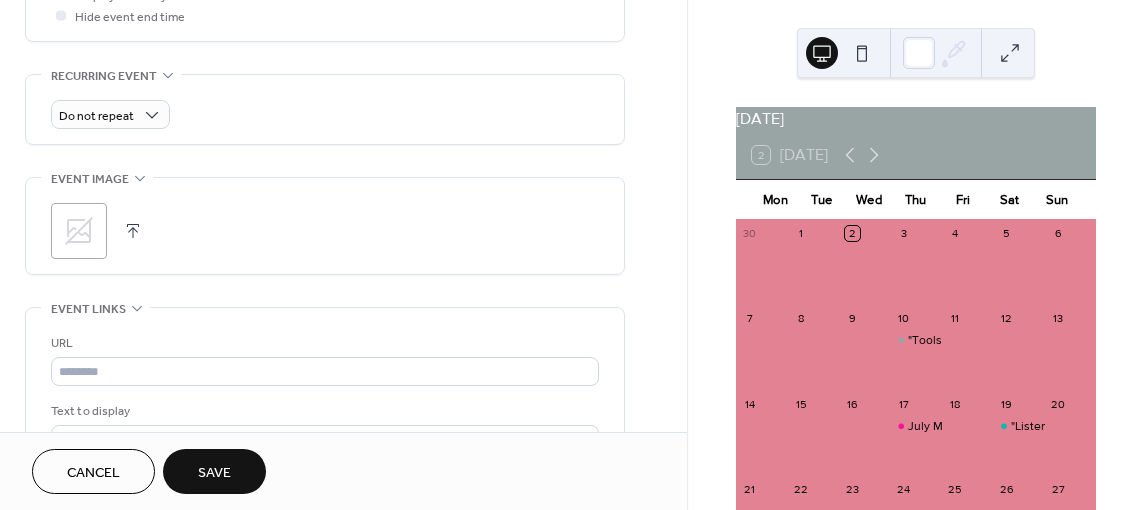 click 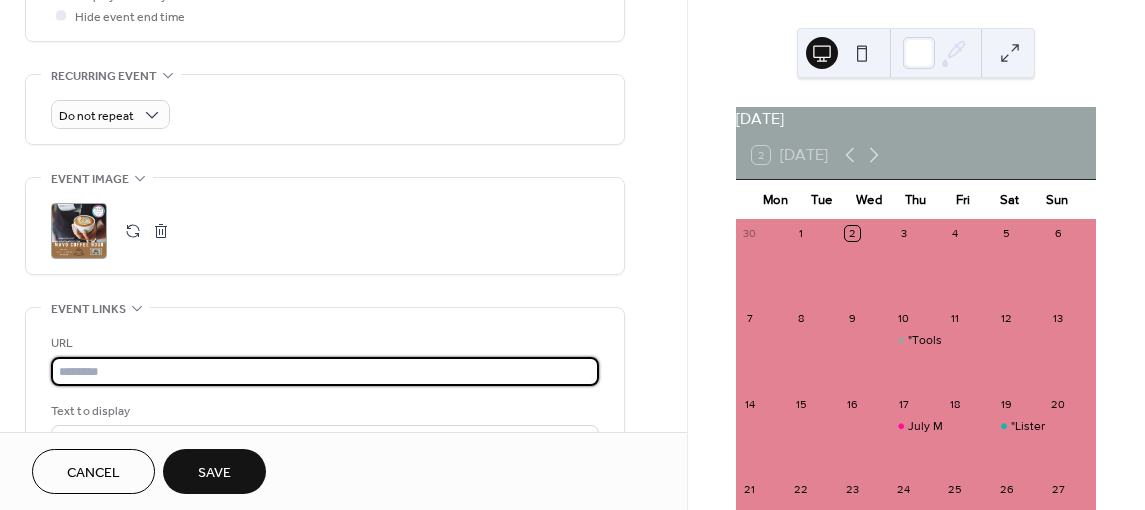 click at bounding box center [325, 371] 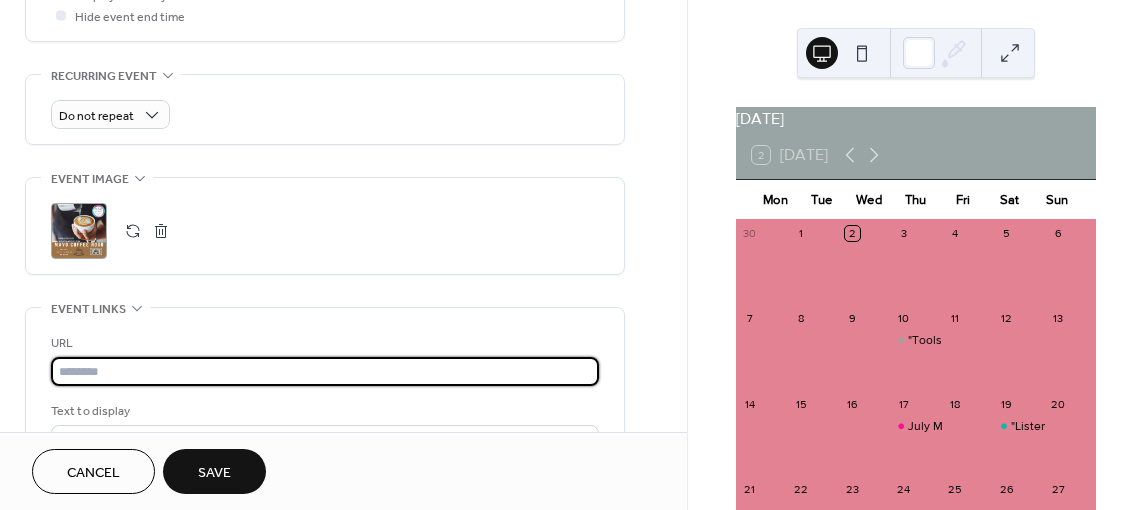paste on "**********" 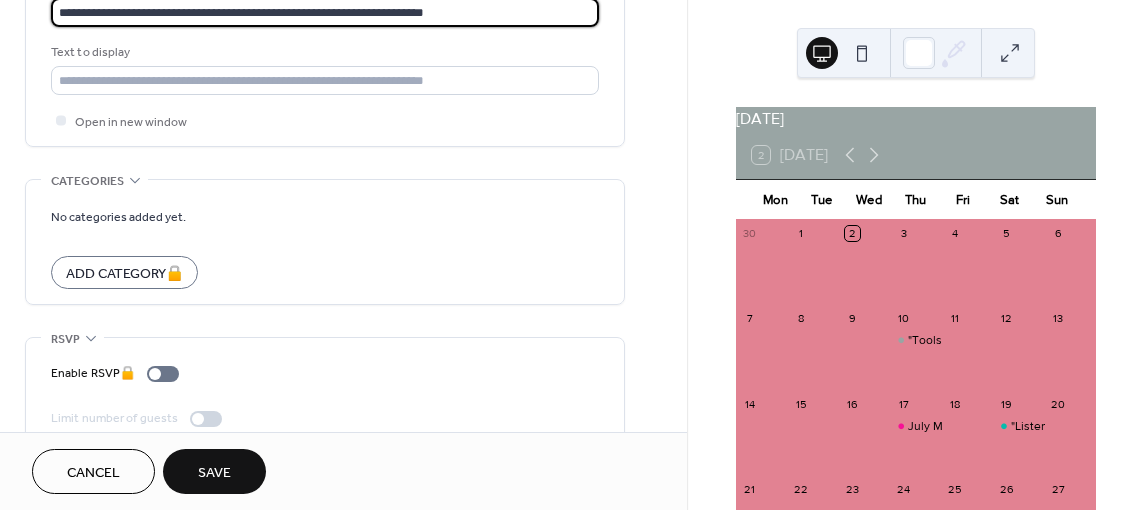scroll, scrollTop: 1198, scrollLeft: 0, axis: vertical 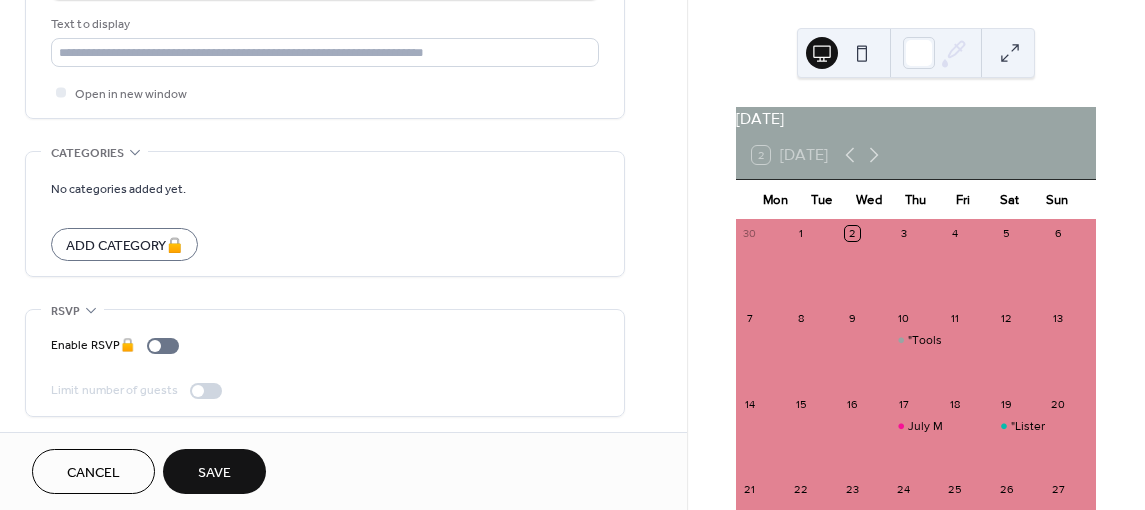 type on "**********" 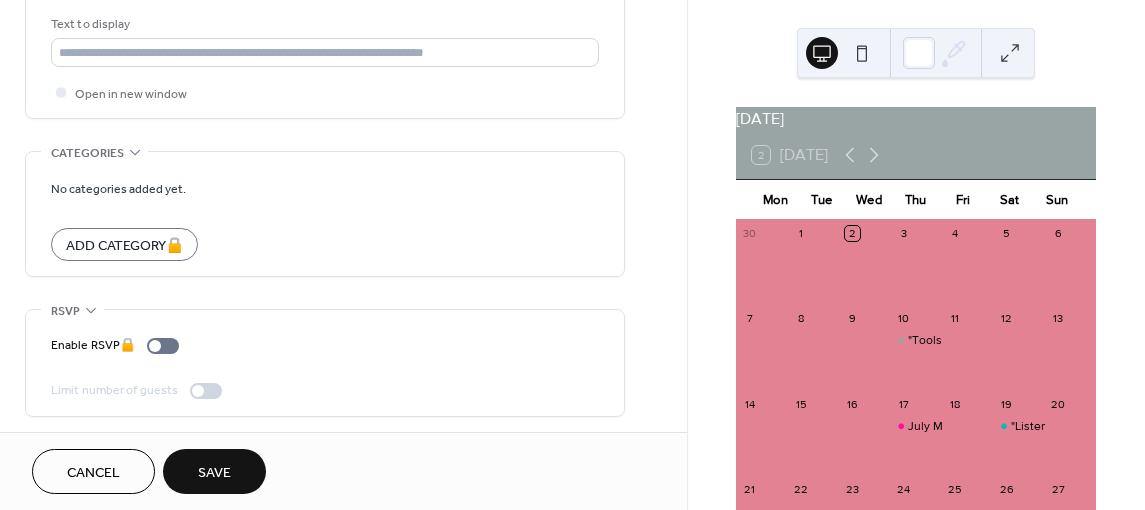 click on "Save" at bounding box center [214, 473] 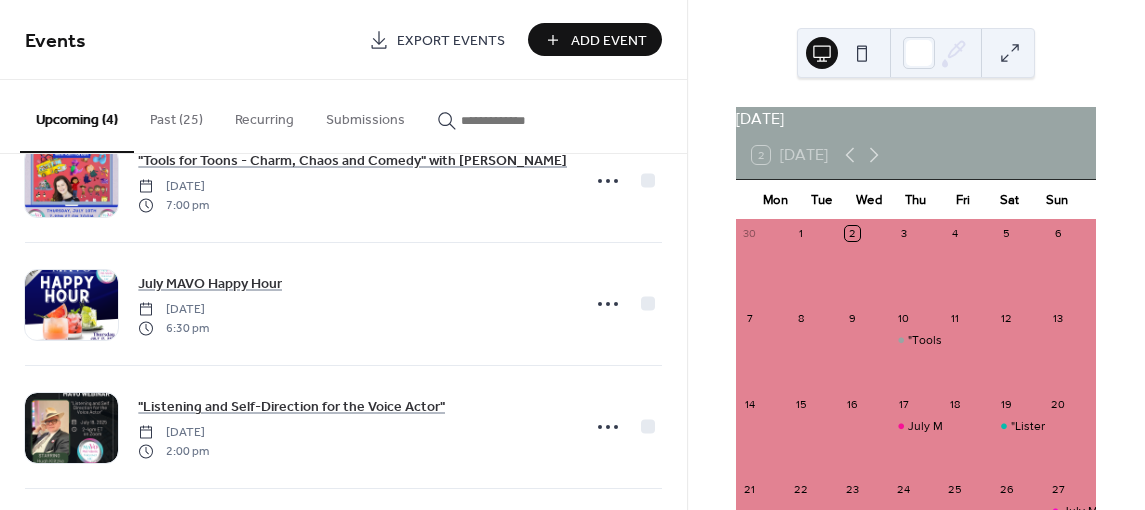 scroll, scrollTop: 0, scrollLeft: 0, axis: both 